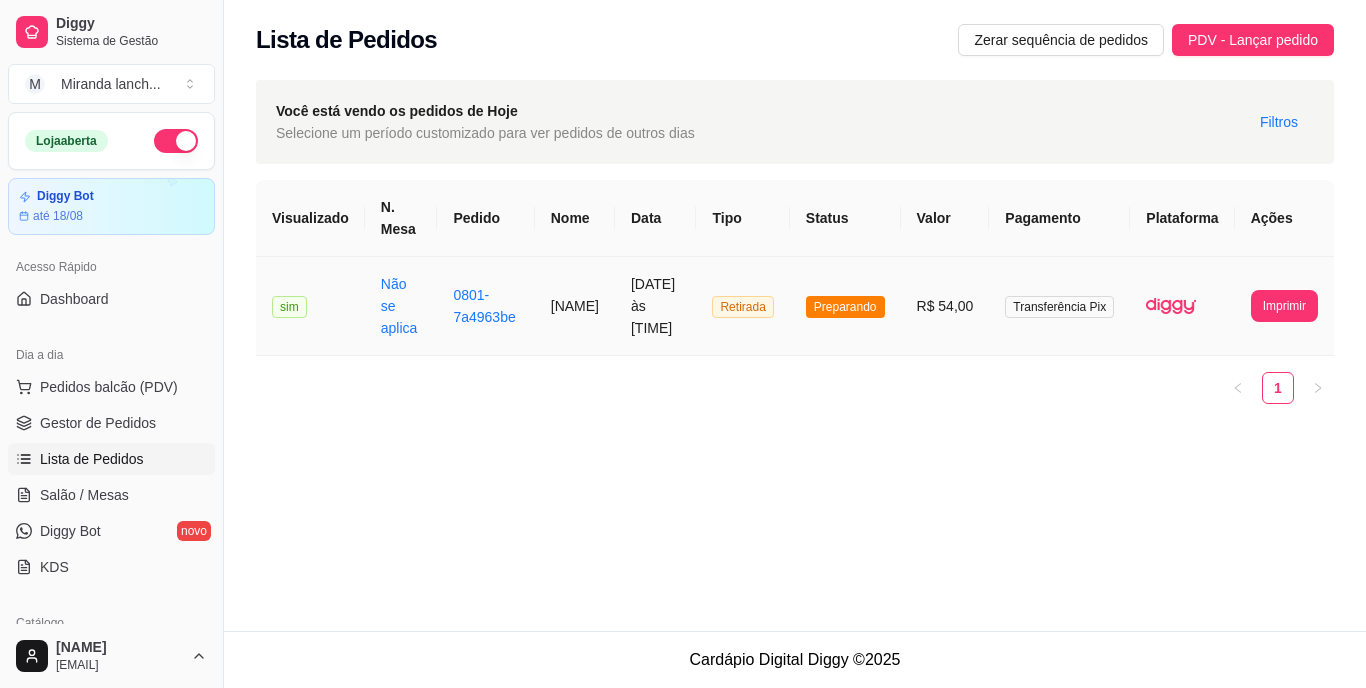 scroll, scrollTop: 0, scrollLeft: 0, axis: both 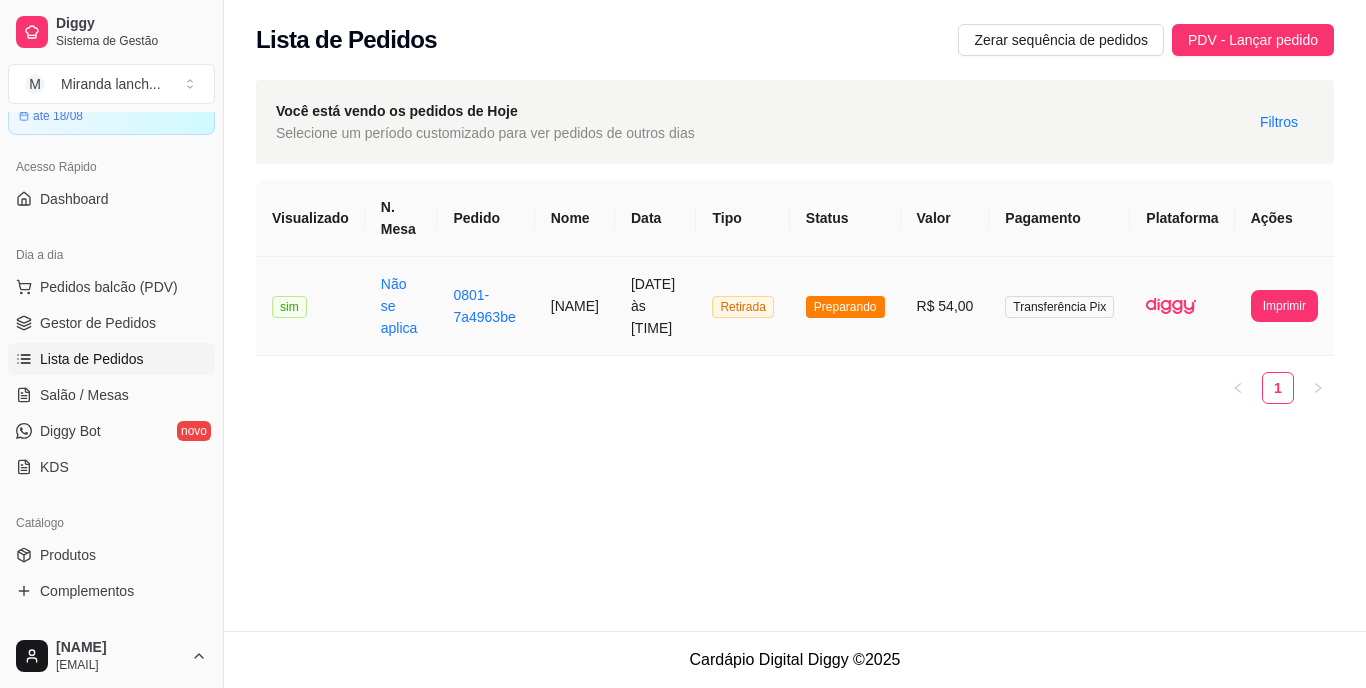 click on "Preparando" at bounding box center (845, 307) 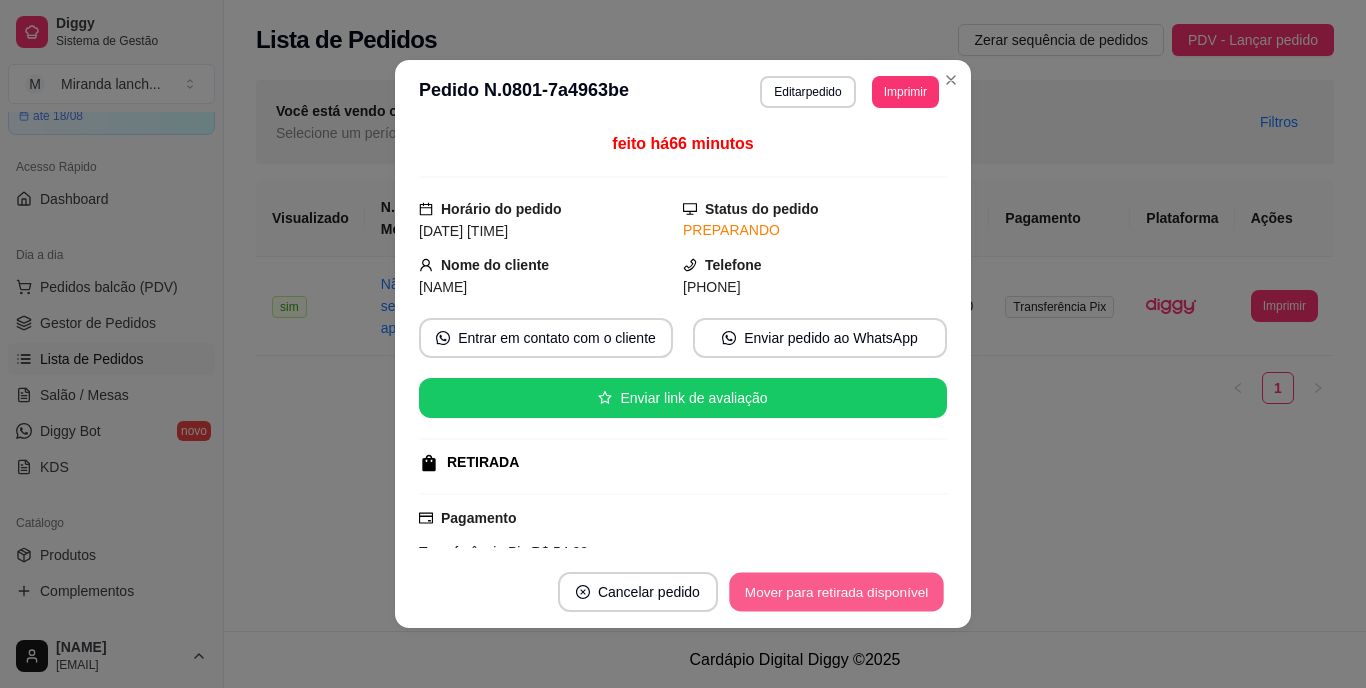 click on "Mover para retirada disponível" at bounding box center (836, 592) 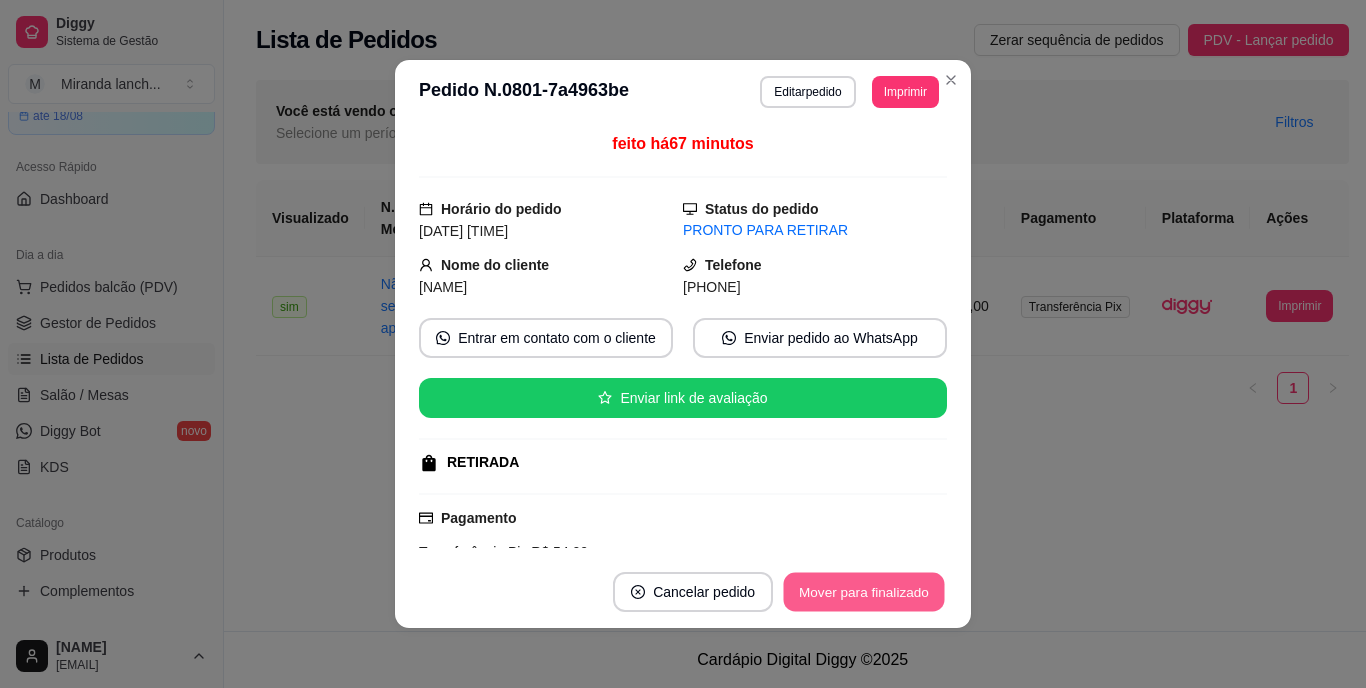 click on "Mover para finalizado" at bounding box center (864, 592) 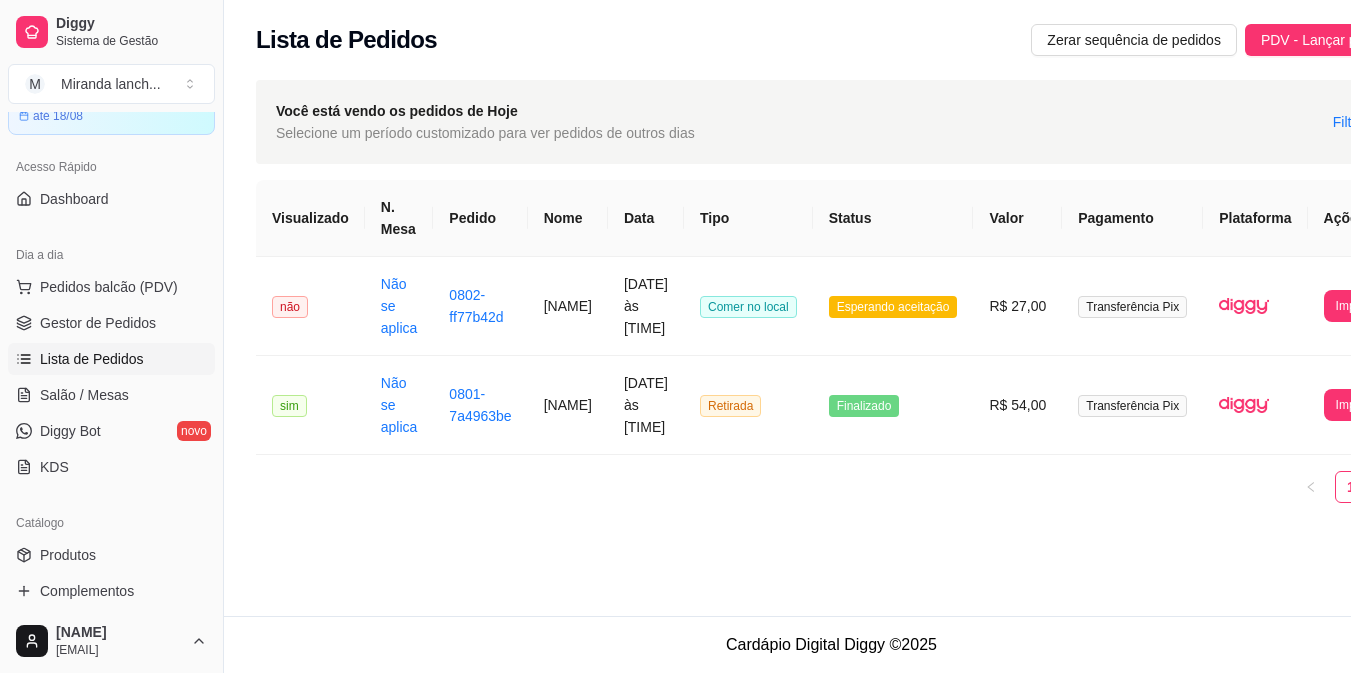 click on "**********" at bounding box center [831, 305] 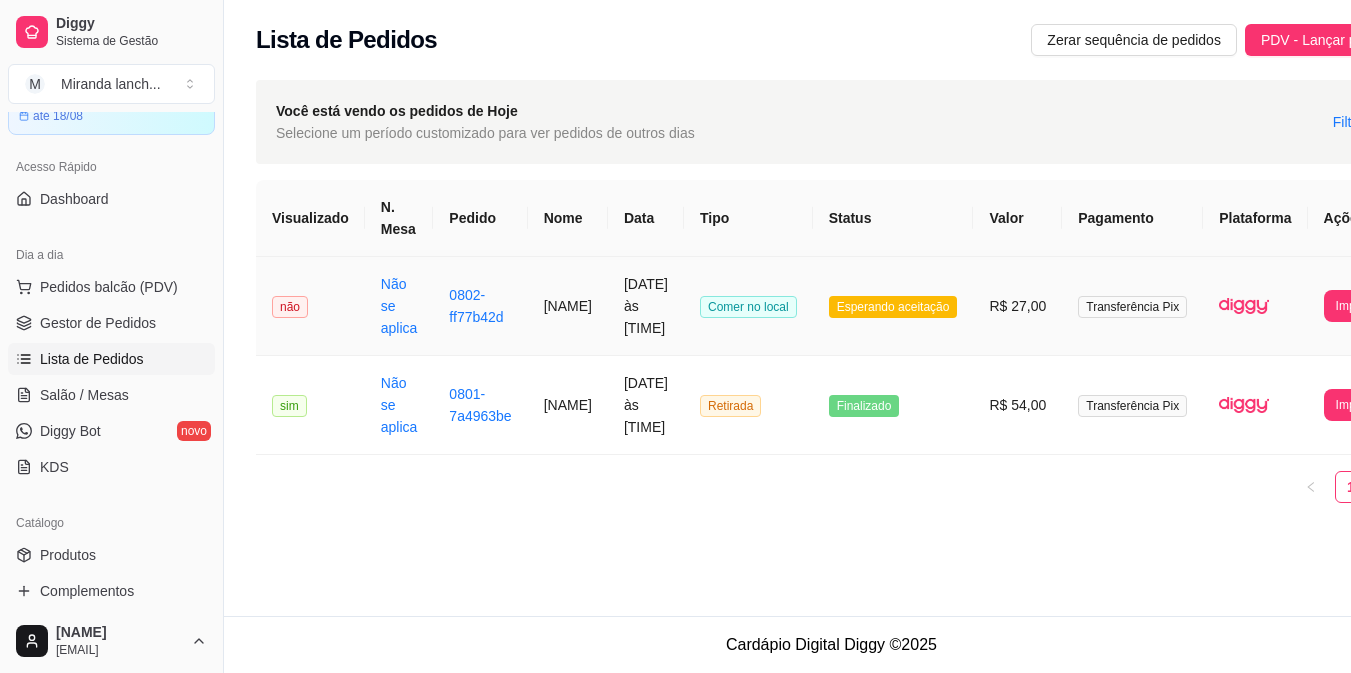 click on "Esperando aceitação" at bounding box center (893, 307) 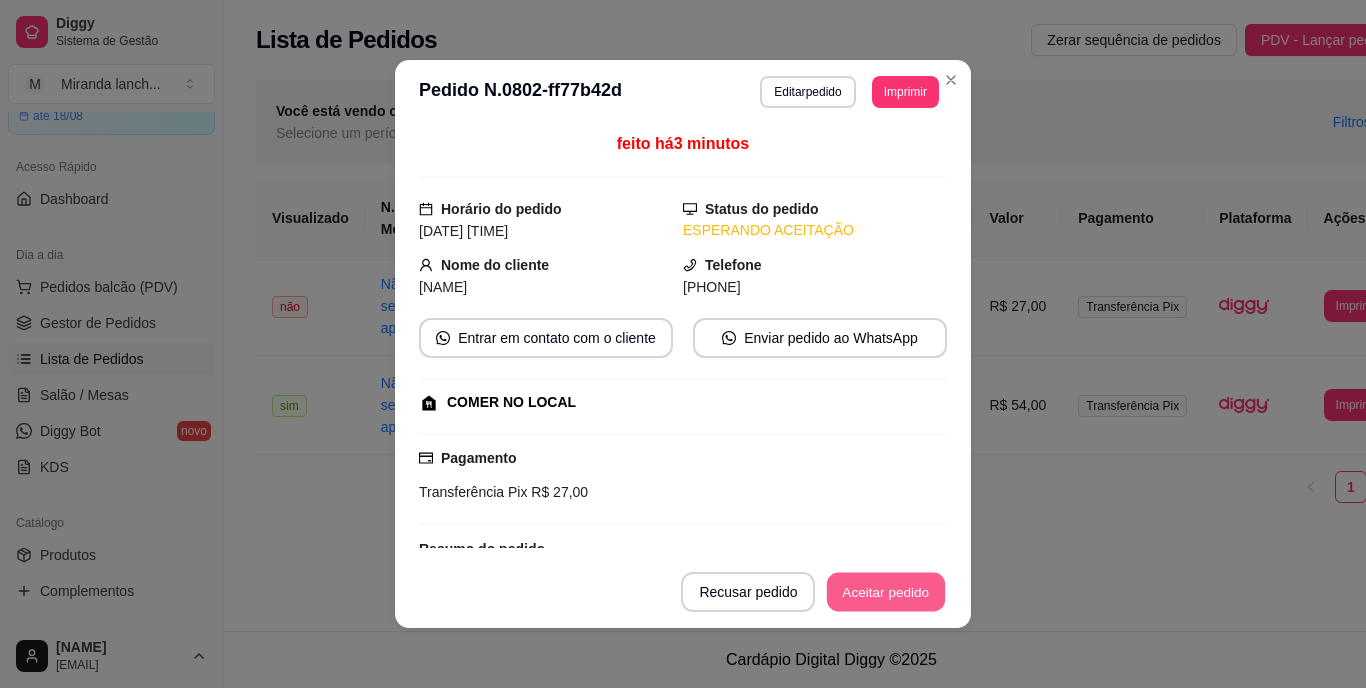 click on "Aceitar pedido" at bounding box center [886, 592] 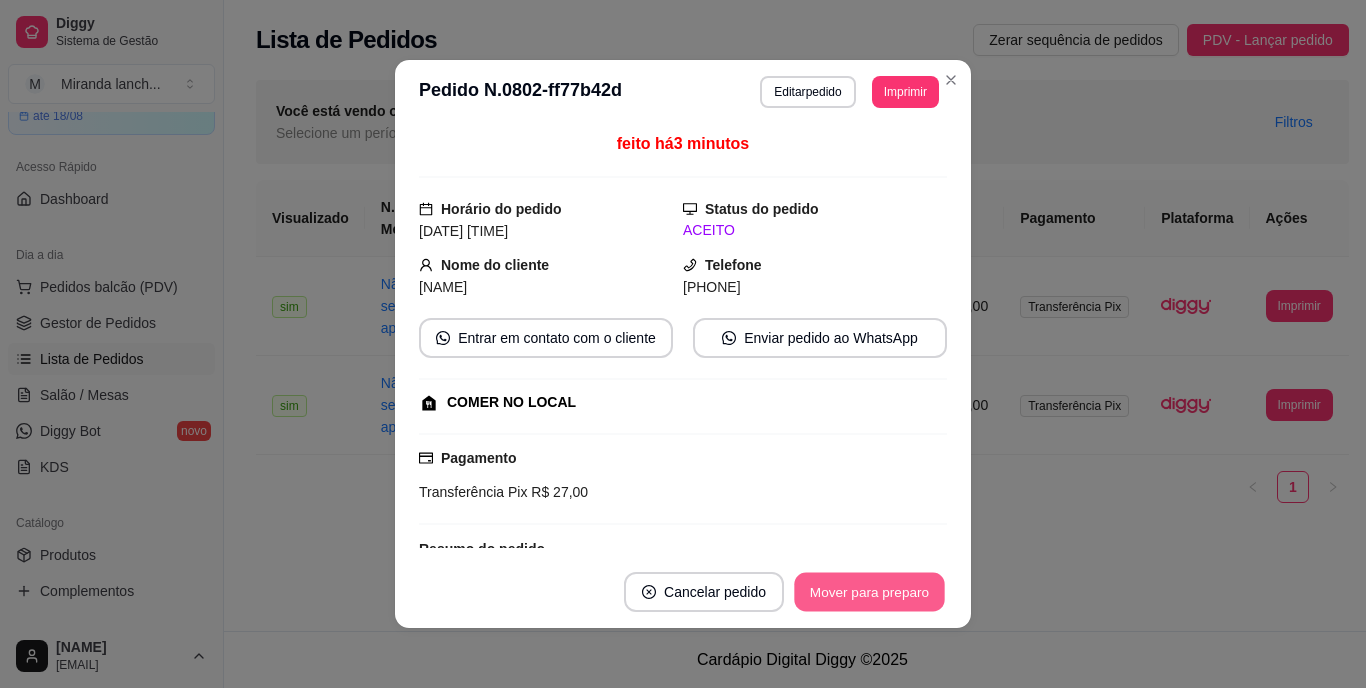 click on "Mover para preparo" at bounding box center [869, 592] 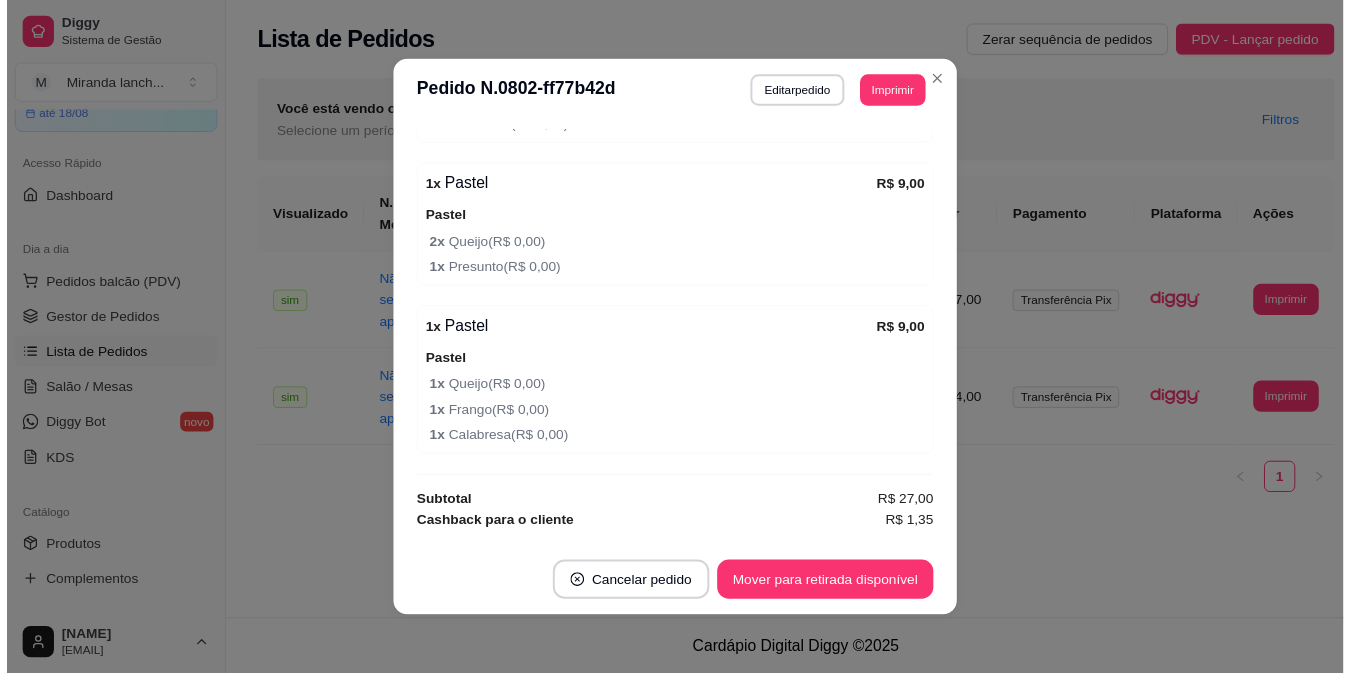 scroll, scrollTop: 595, scrollLeft: 0, axis: vertical 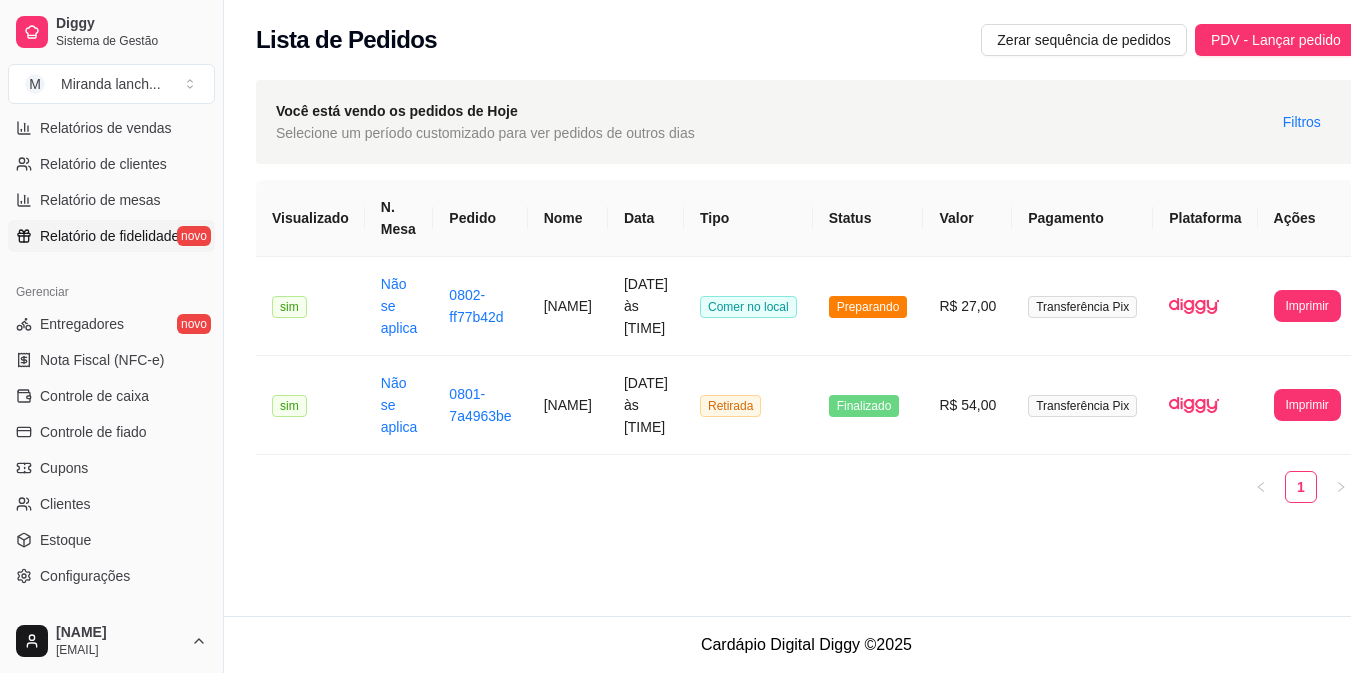 click on "Relatório de fidelidade" at bounding box center (109, 236) 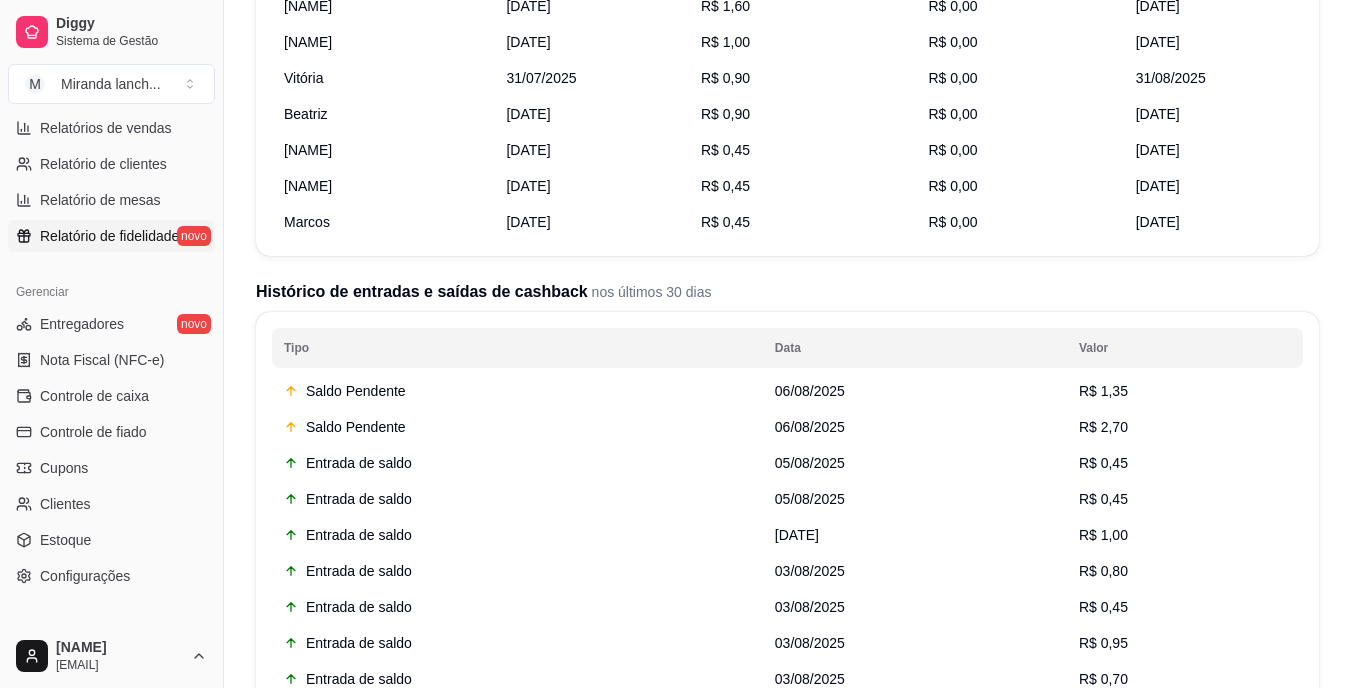 scroll, scrollTop: 300, scrollLeft: 0, axis: vertical 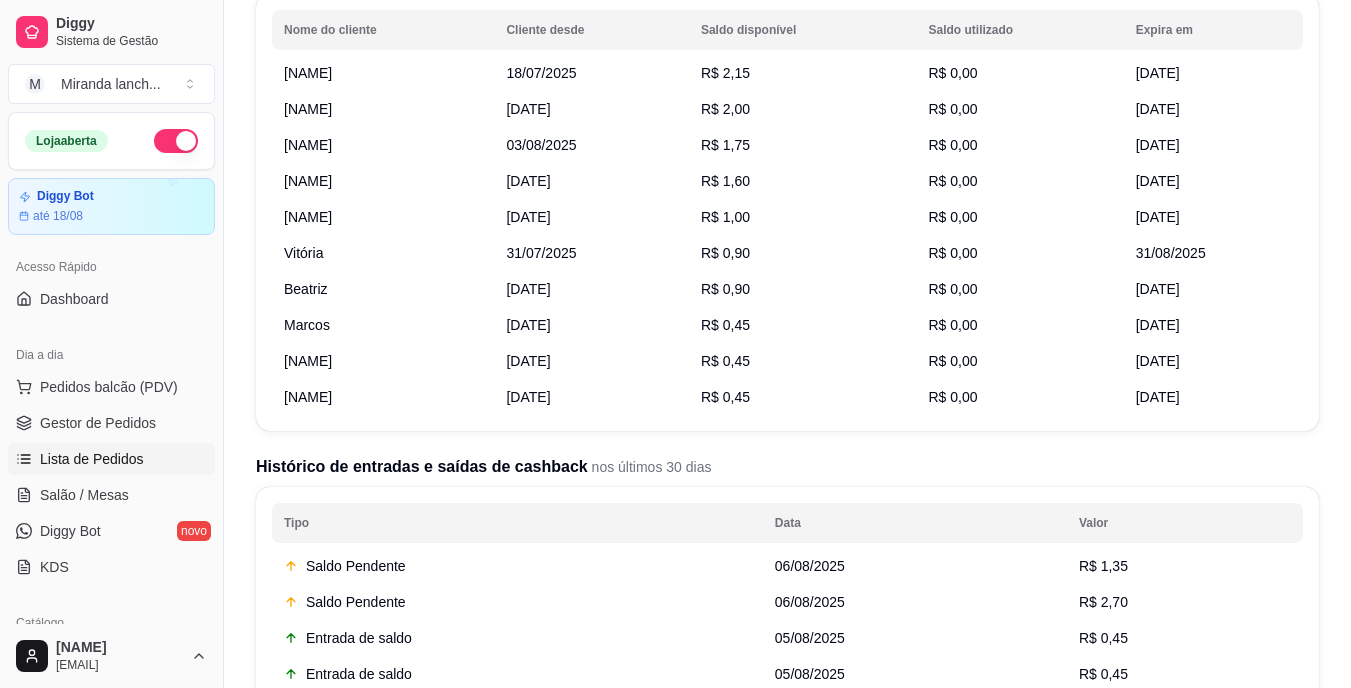 click on "Lista de Pedidos" at bounding box center (92, 459) 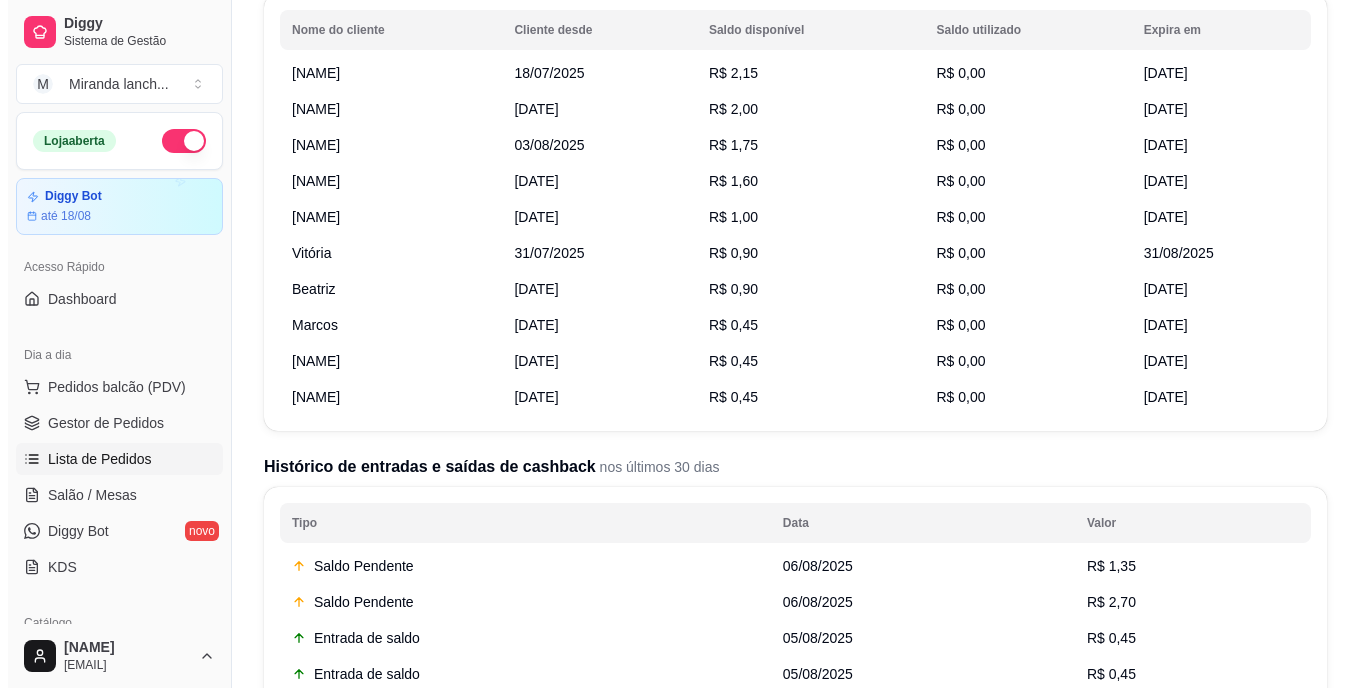 scroll, scrollTop: 0, scrollLeft: 0, axis: both 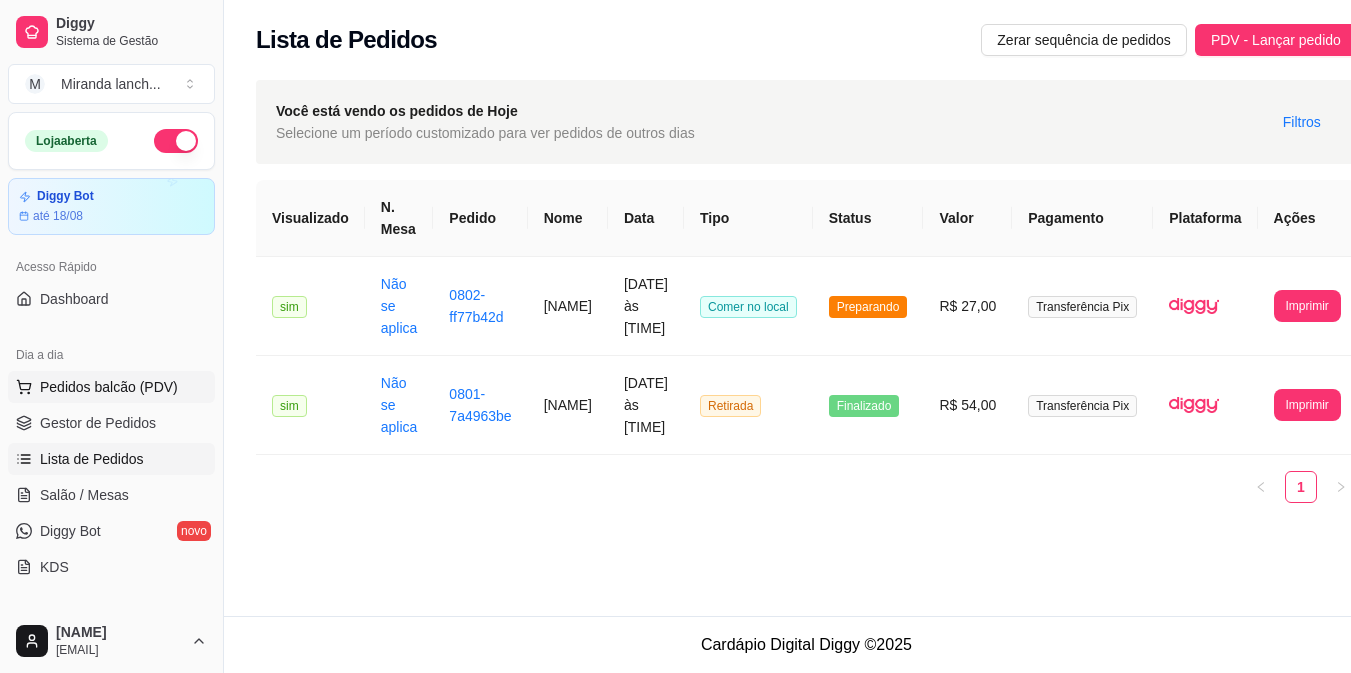 click on "Pedidos balcão (PDV)" at bounding box center (109, 387) 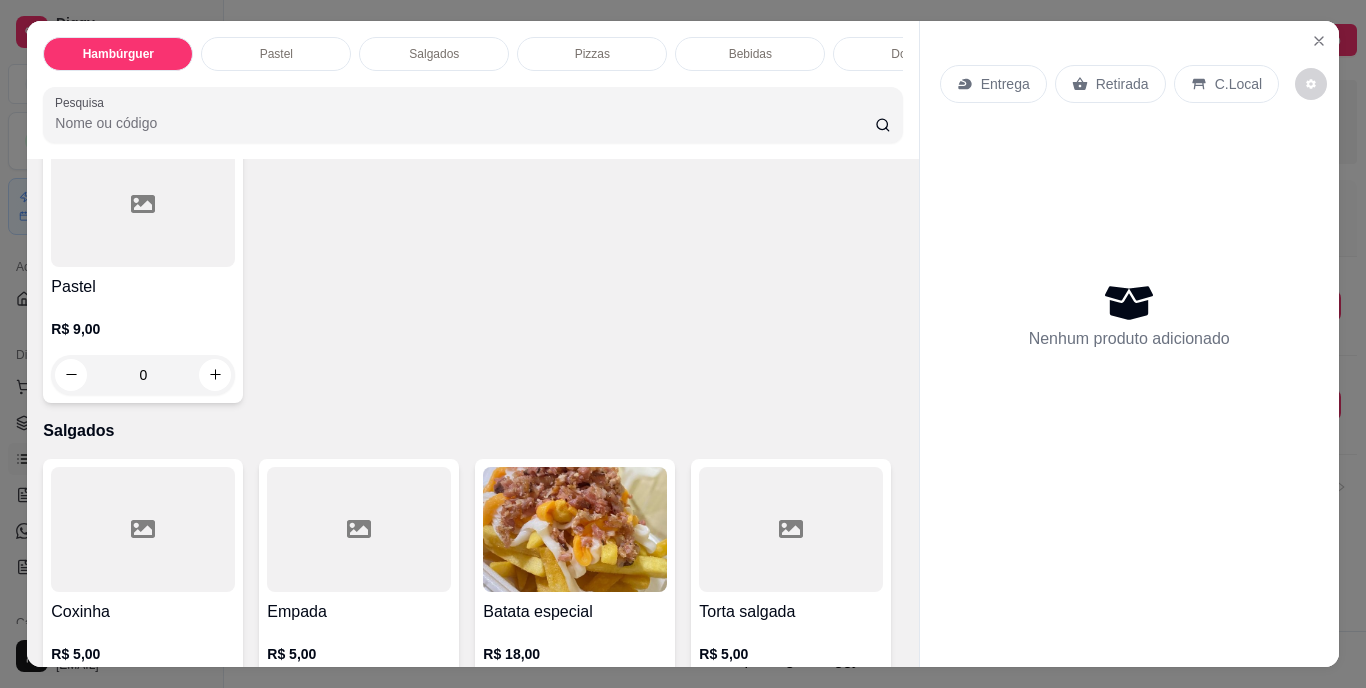scroll, scrollTop: 1100, scrollLeft: 0, axis: vertical 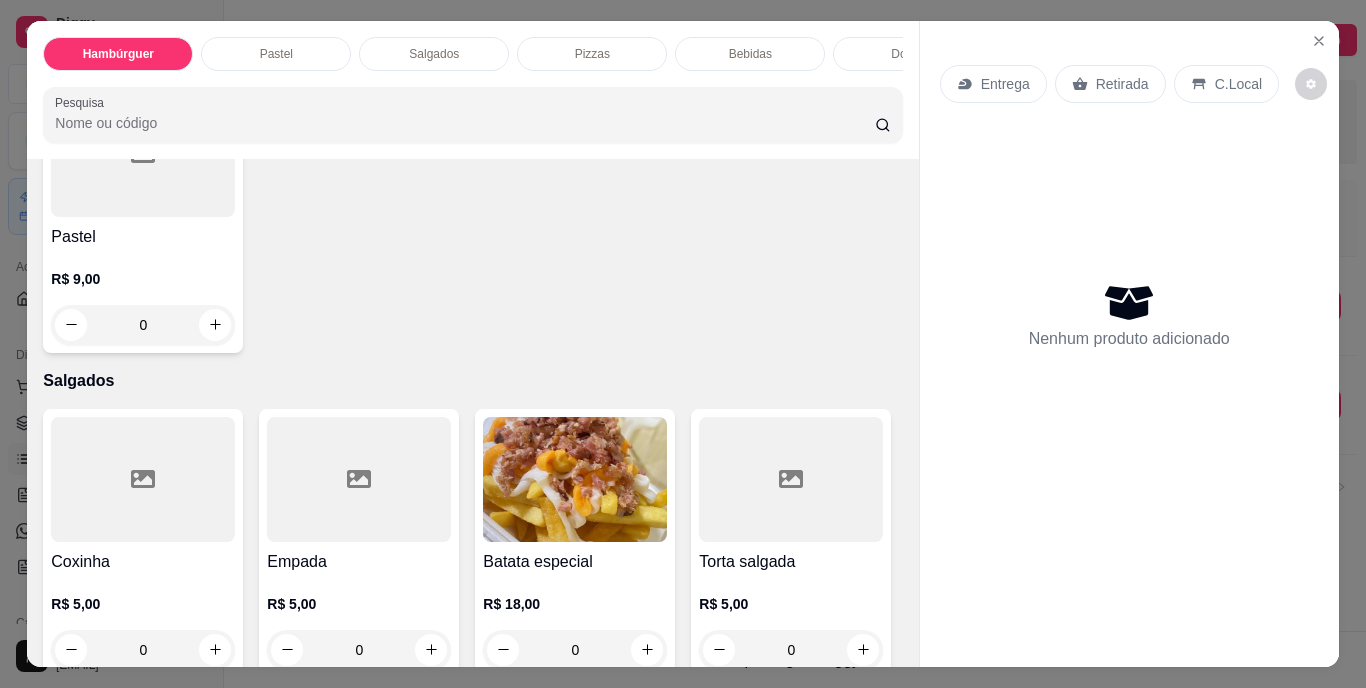 click on "0" at bounding box center (143, 325) 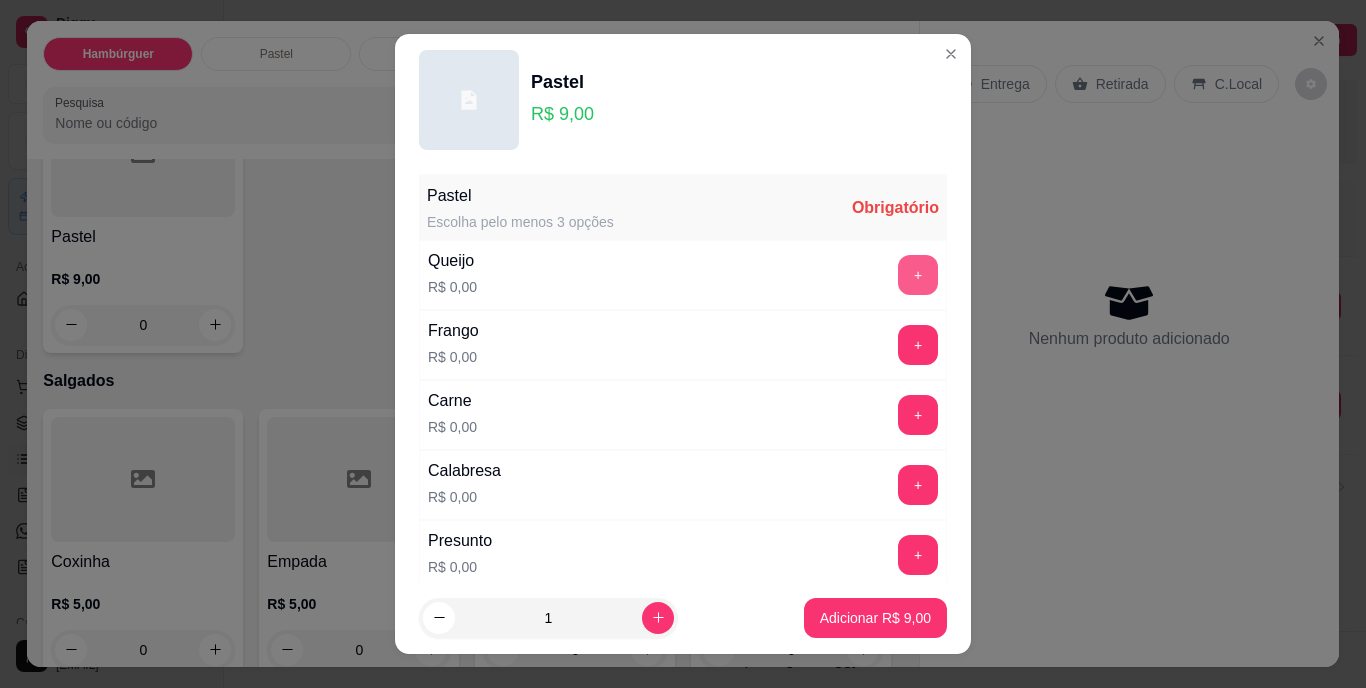 click on "+" at bounding box center [918, 275] 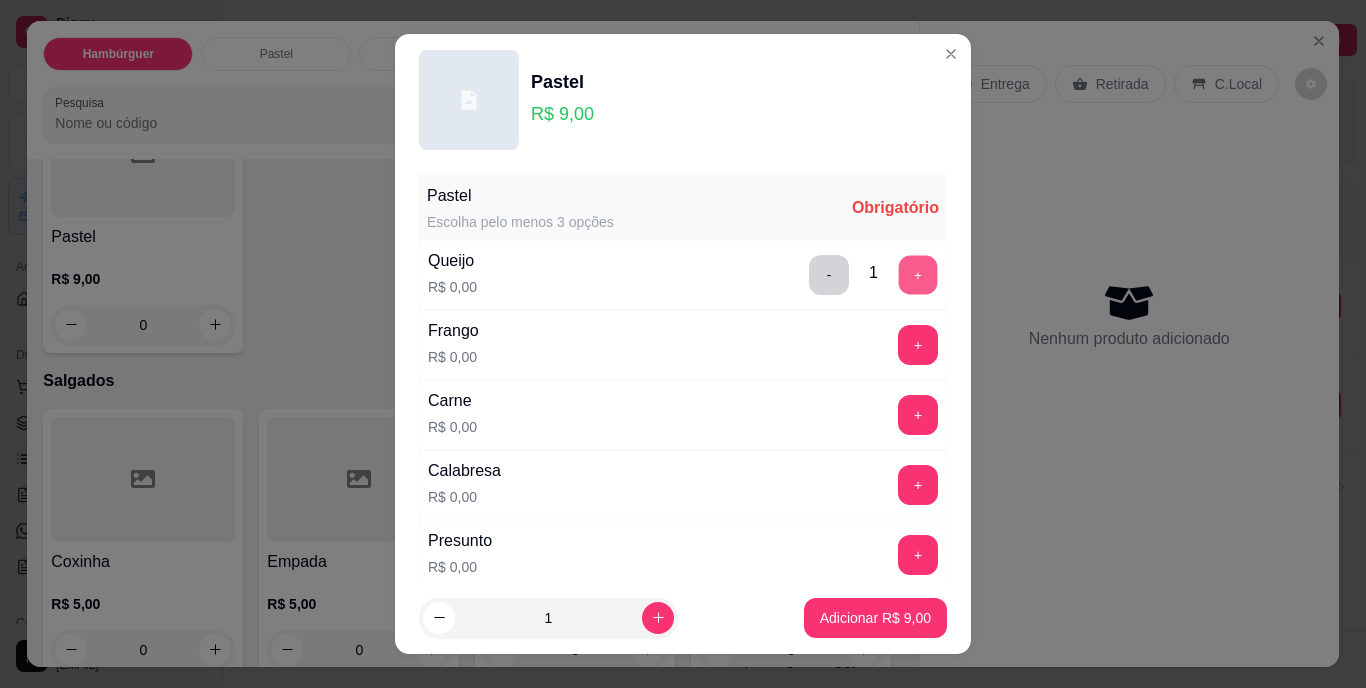 click on "+" at bounding box center (918, 275) 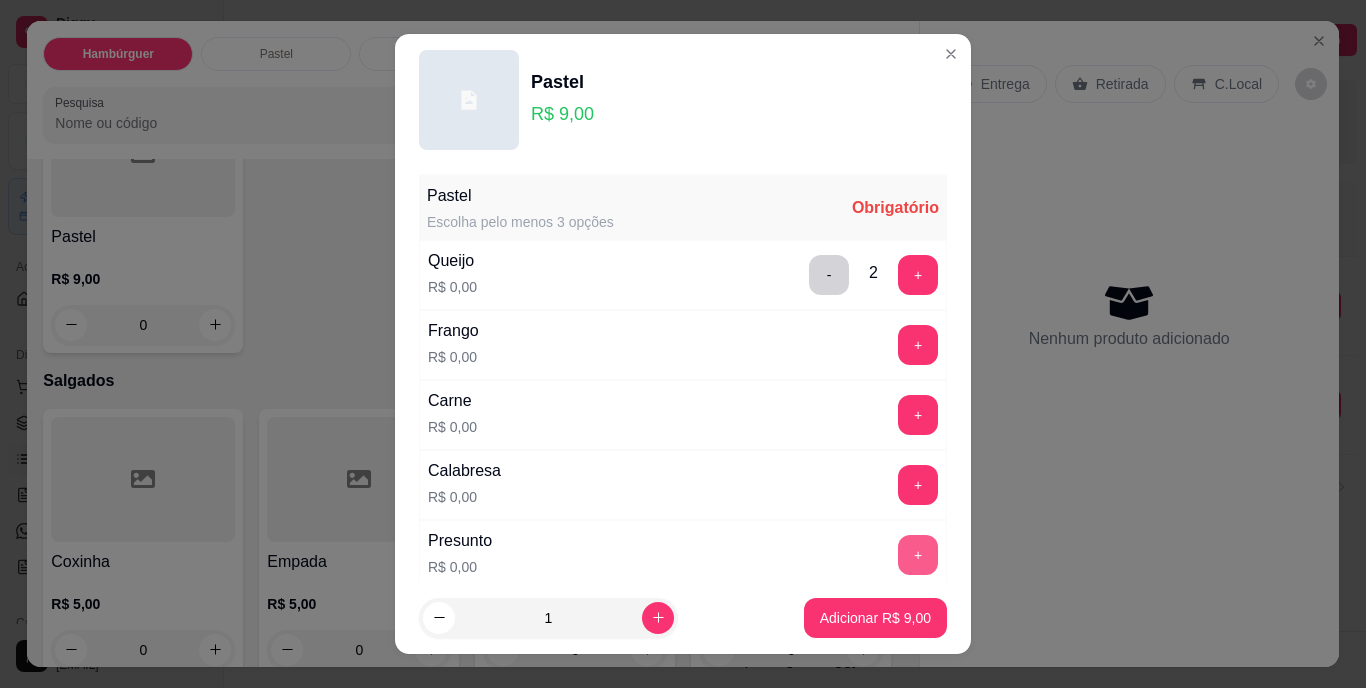 click on "+" at bounding box center (918, 555) 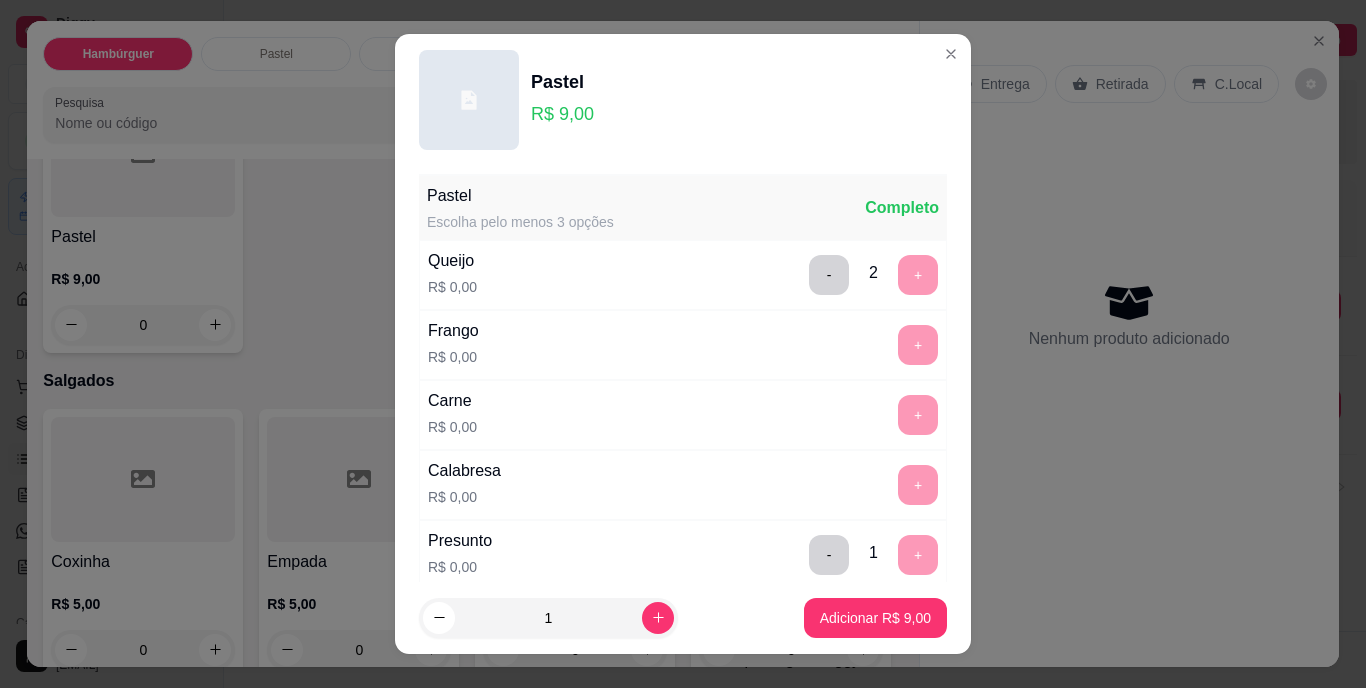 scroll, scrollTop: 30, scrollLeft: 0, axis: vertical 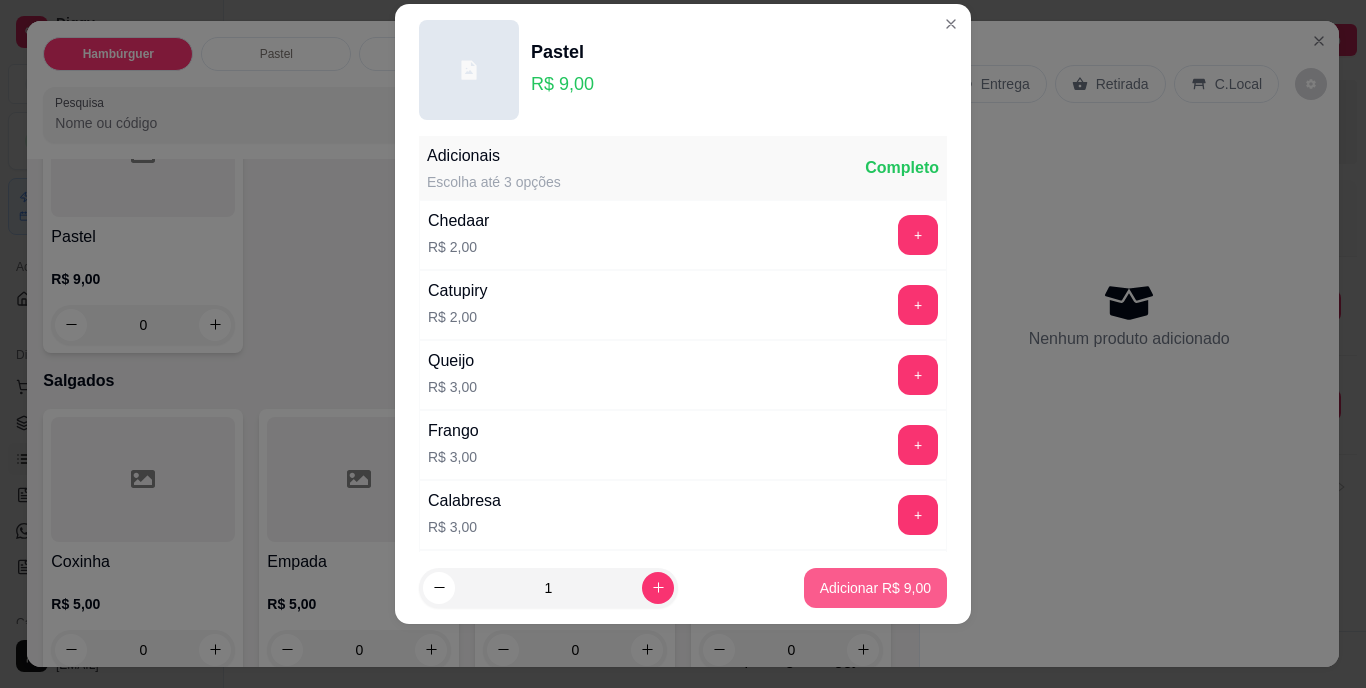 click on "Adicionar   R$ 9,00" at bounding box center (875, 588) 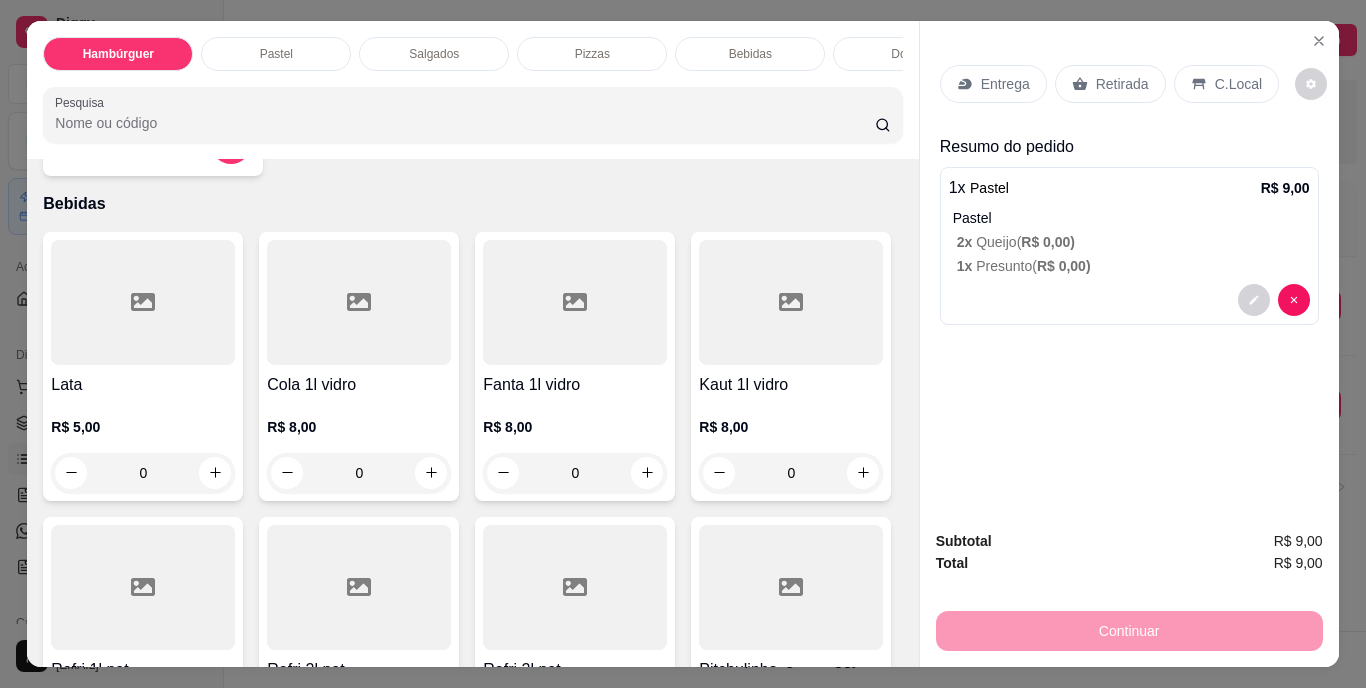 scroll, scrollTop: 2300, scrollLeft: 0, axis: vertical 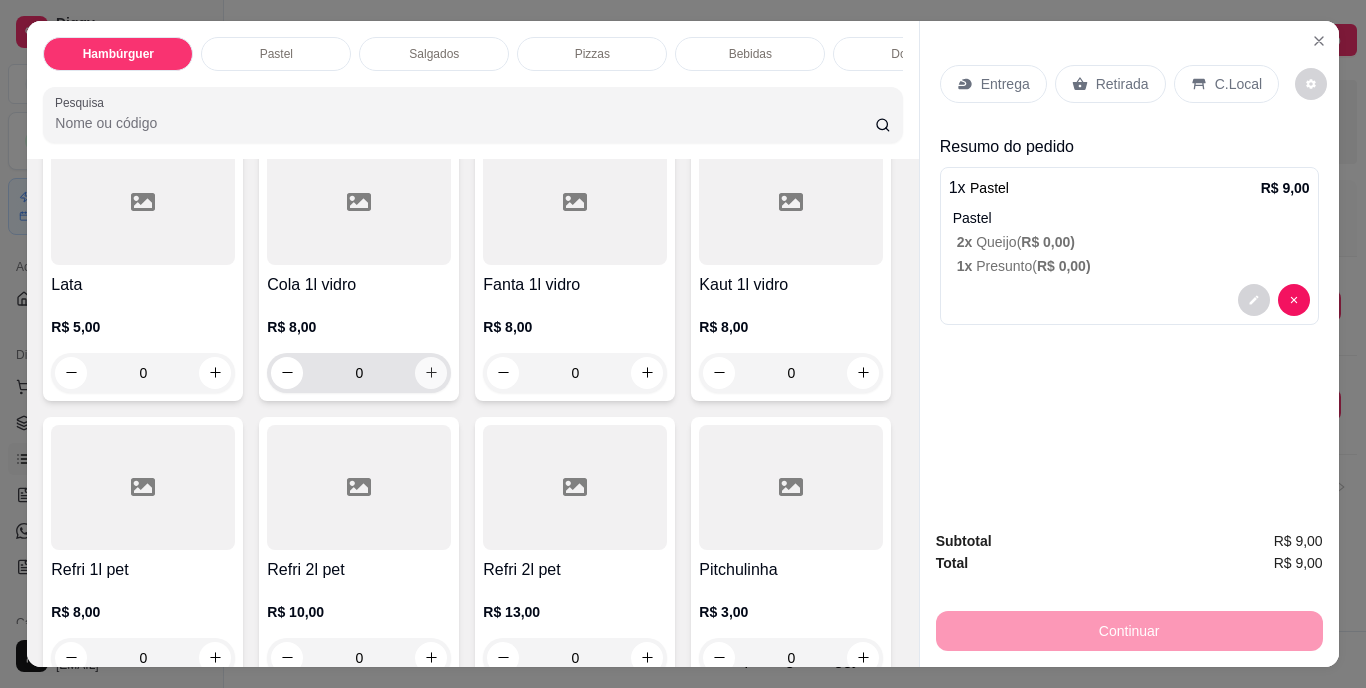 click 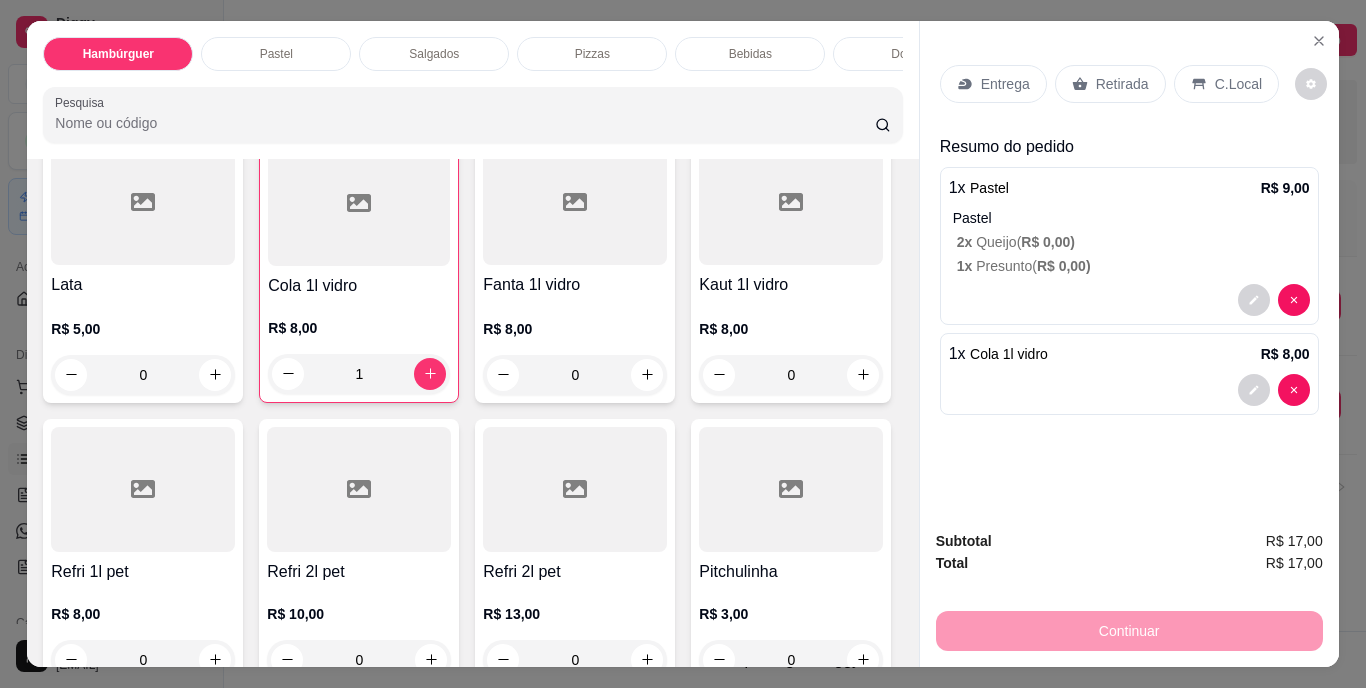 drag, startPoint x: 1232, startPoint y: 63, endPoint x: 1216, endPoint y: 78, distance: 21.931713 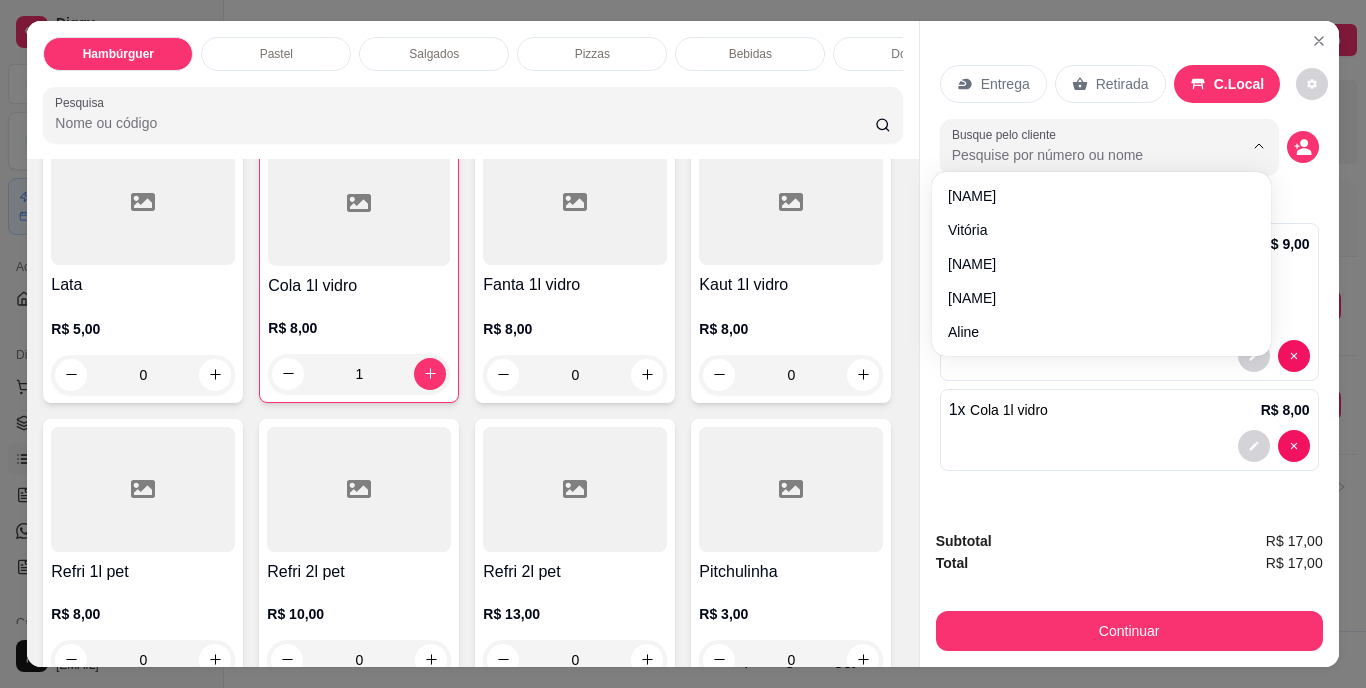click on "Busque pelo cliente" at bounding box center [1081, 155] 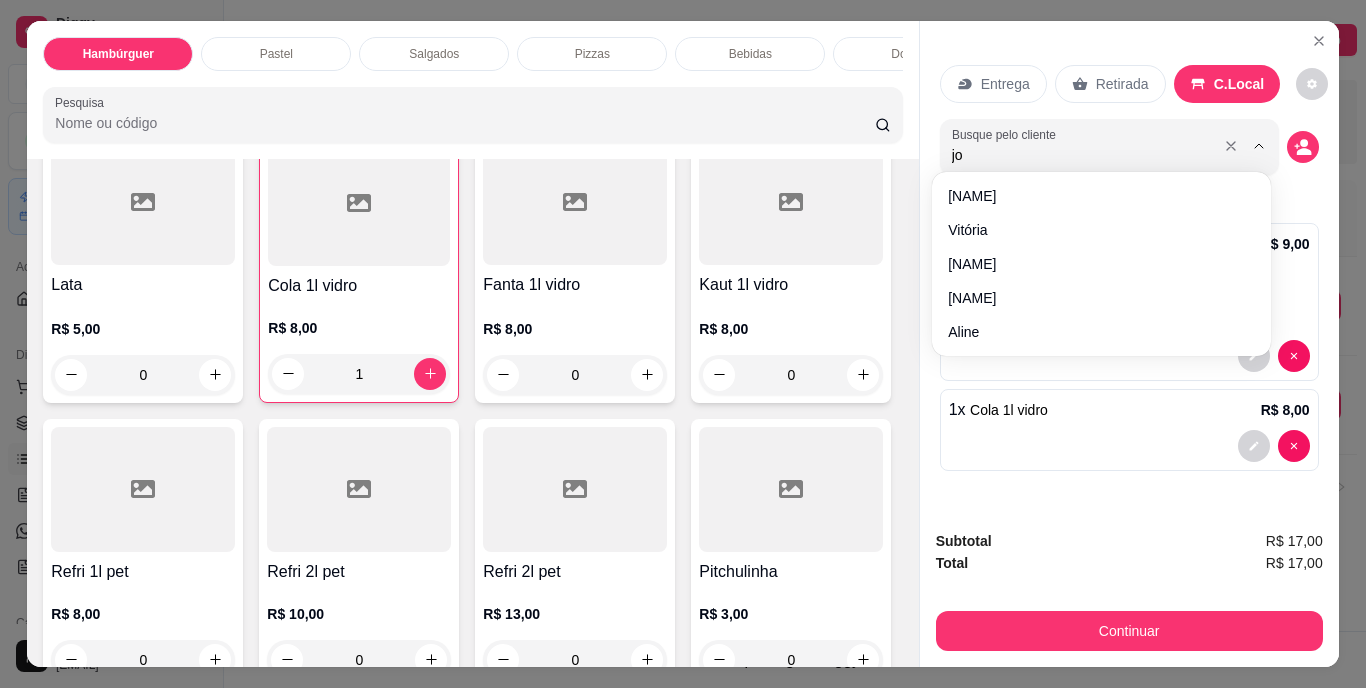 type on "joa" 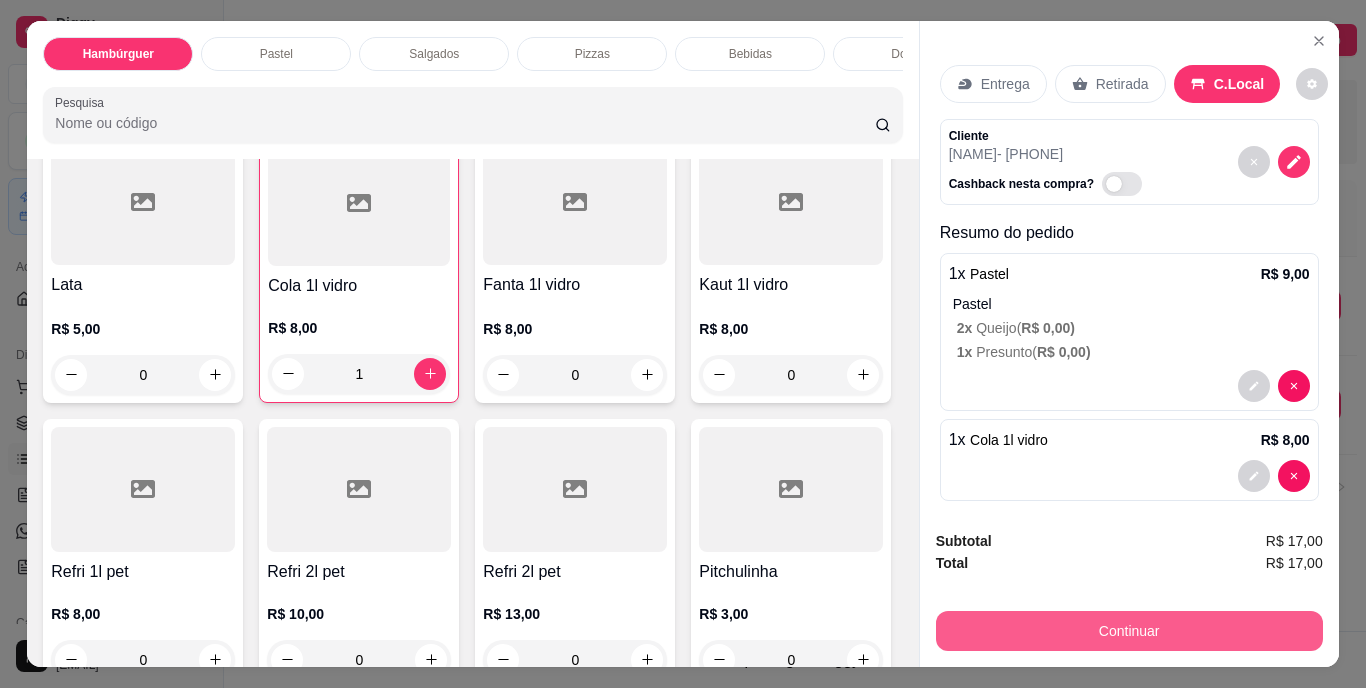 click on "Continuar" at bounding box center [1129, 631] 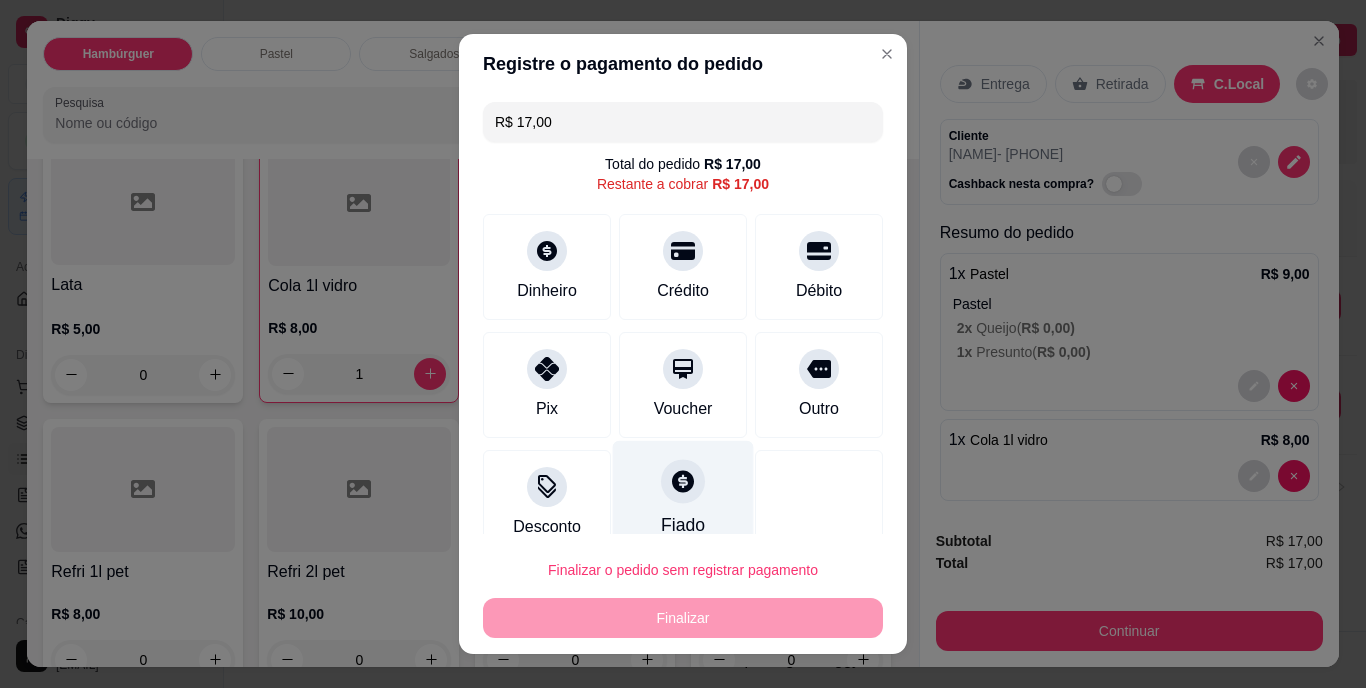 click 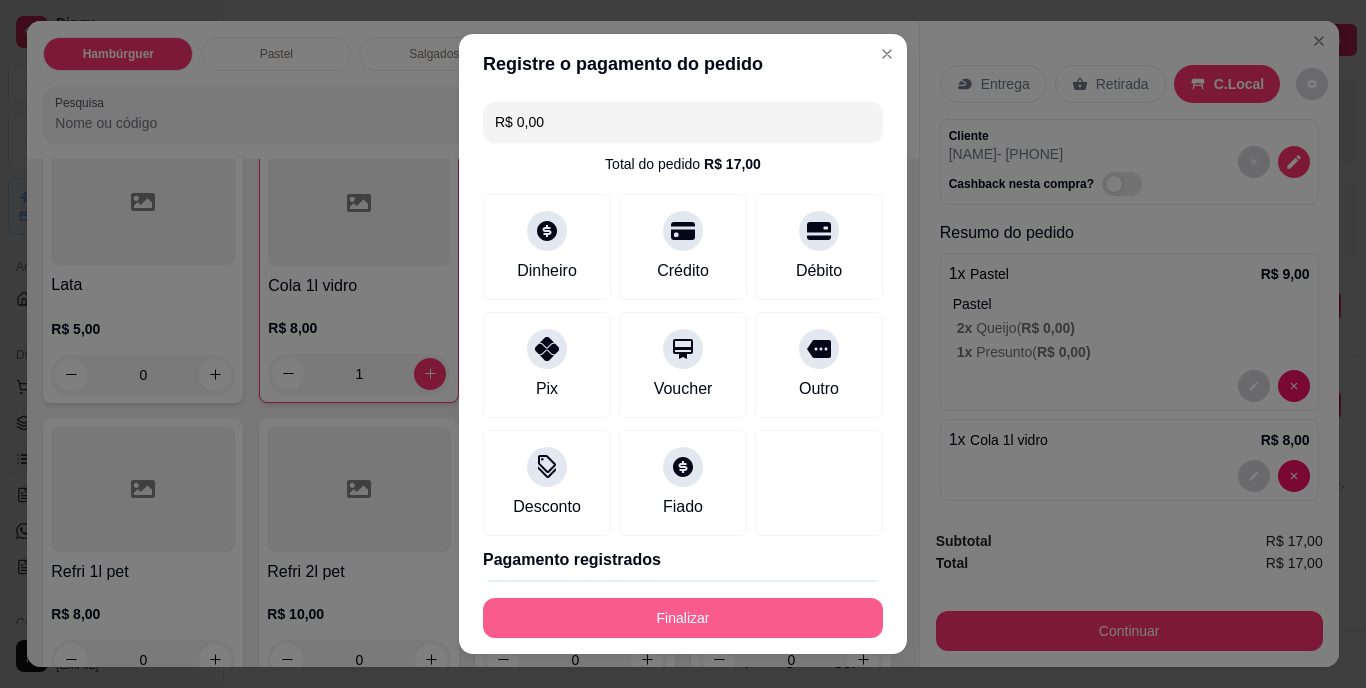 click on "Finalizar" at bounding box center [683, 618] 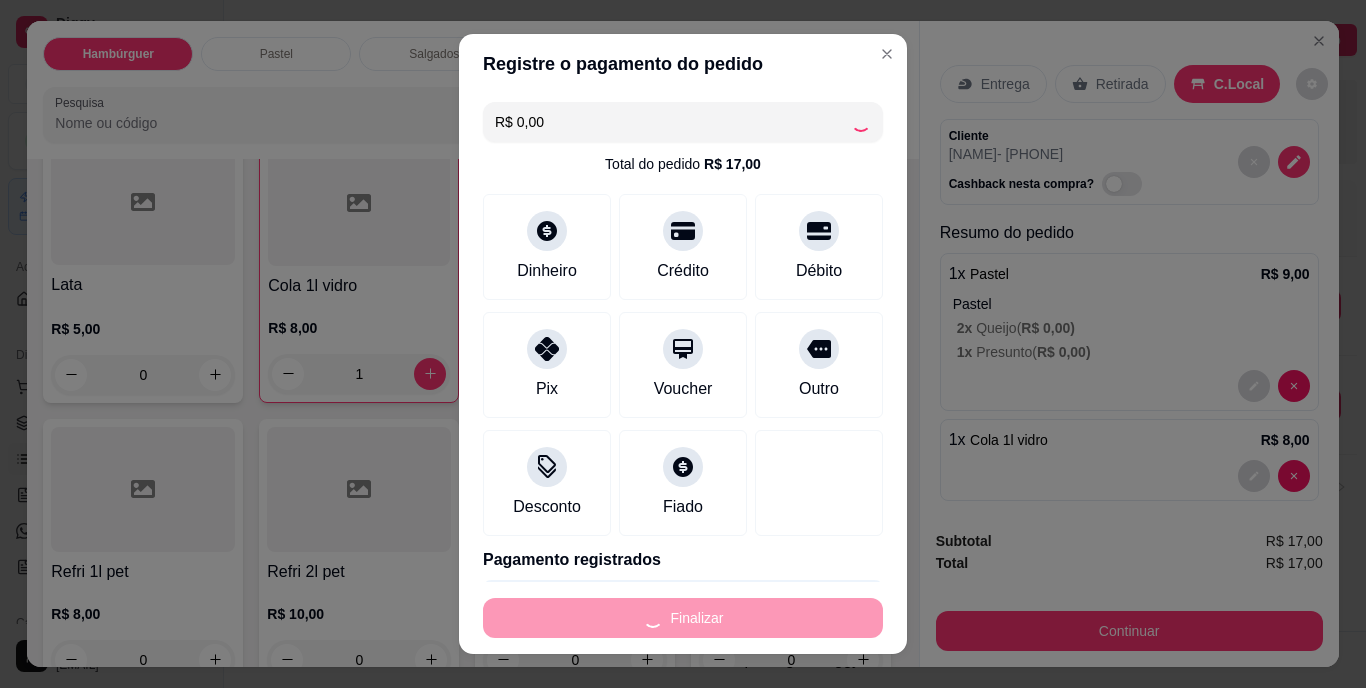 type on "0" 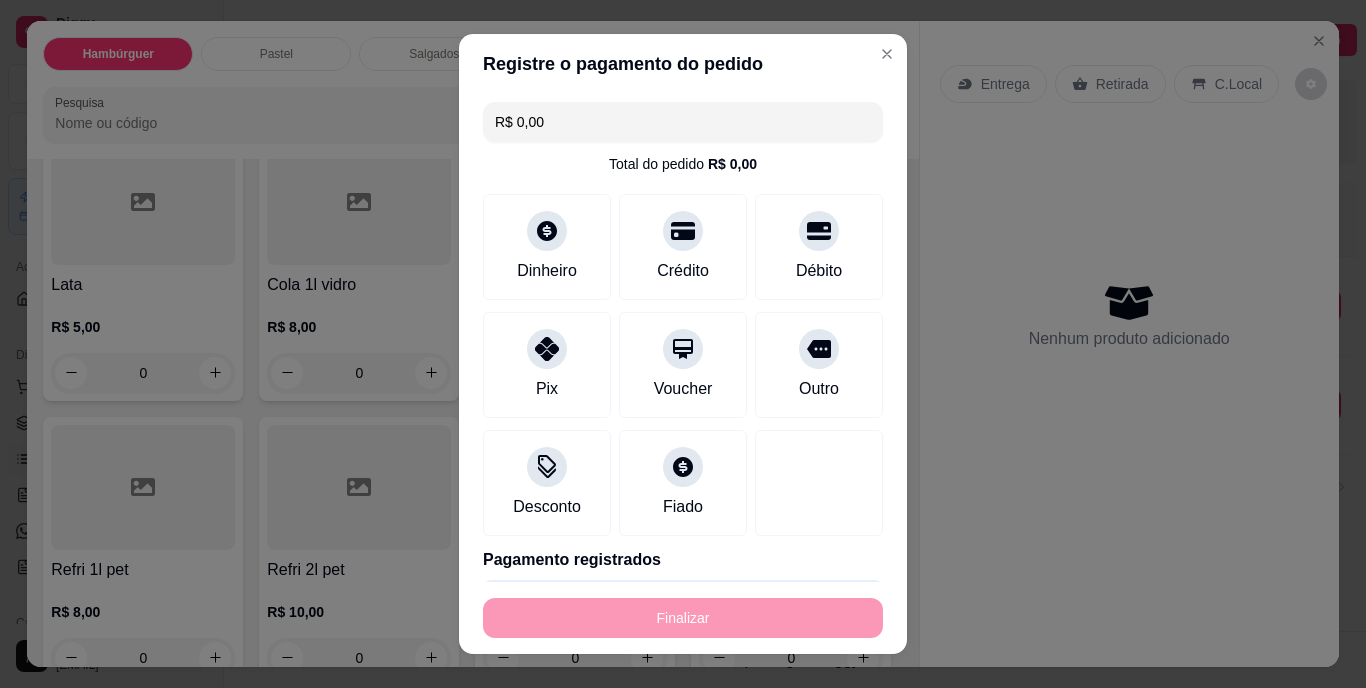 type on "-R$ 17,00" 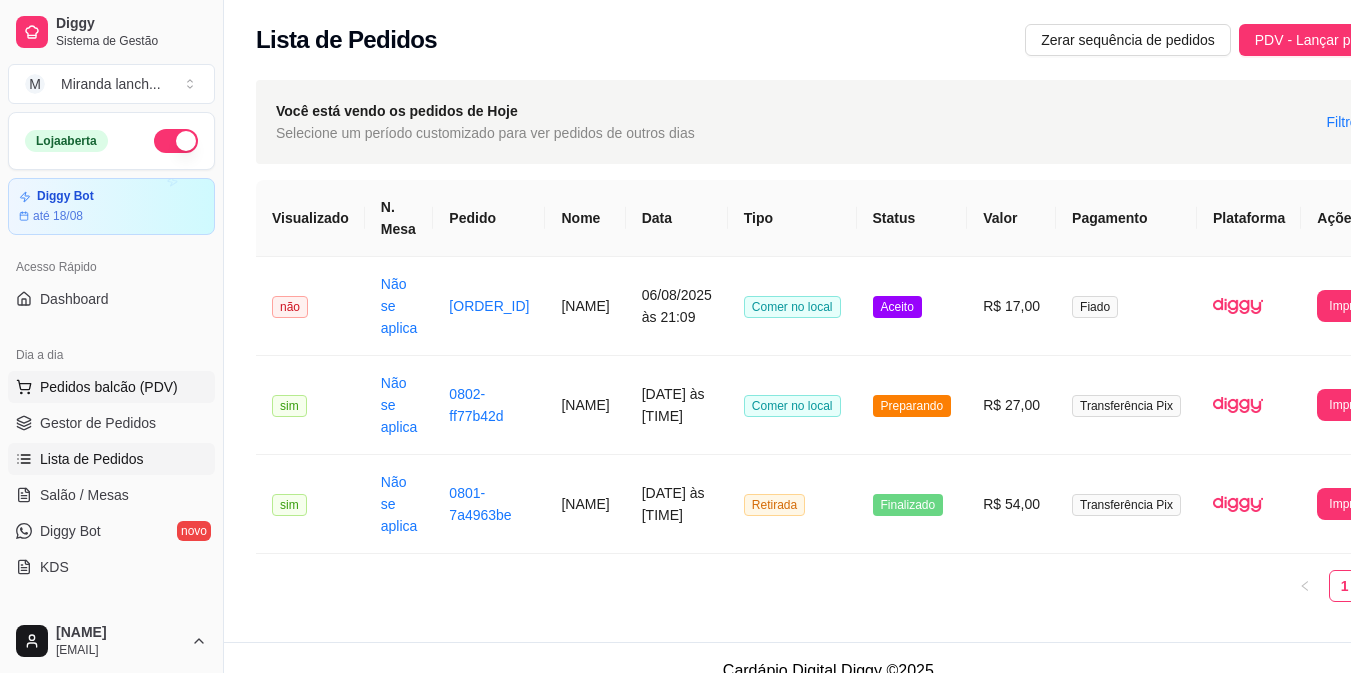 click on "Pedidos balcão (PDV)" at bounding box center [109, 387] 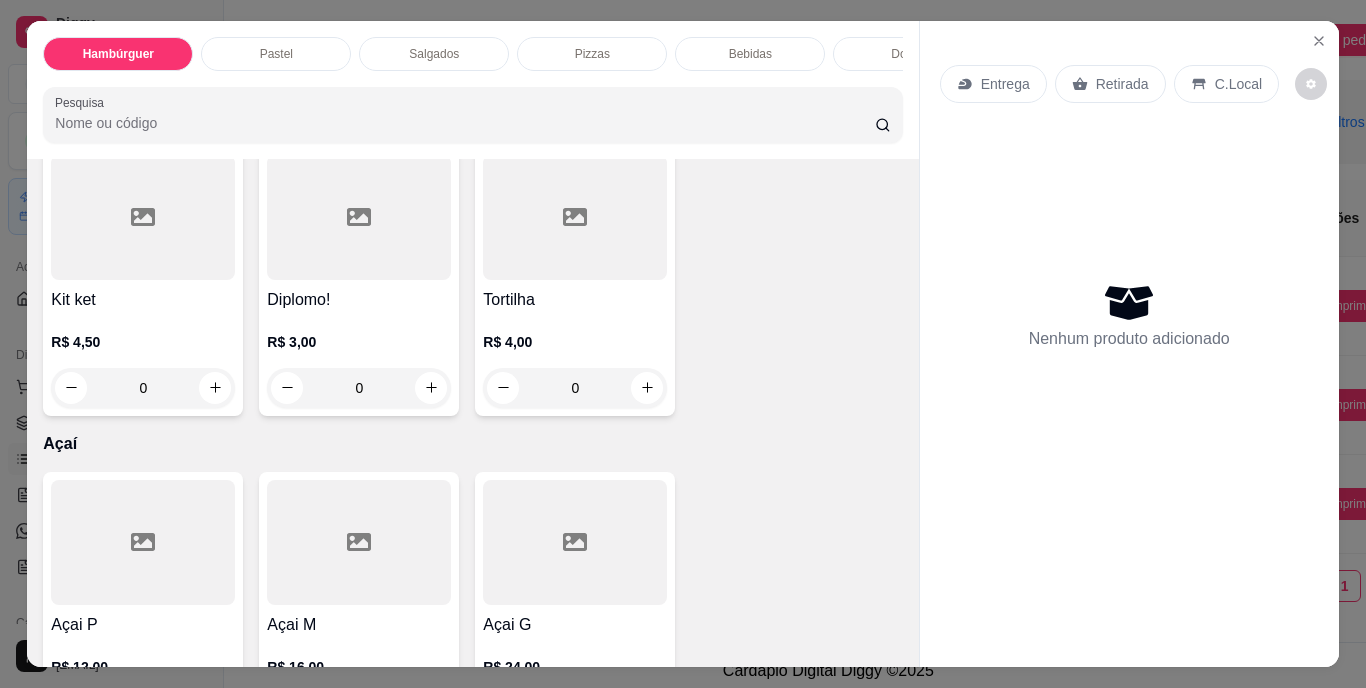 scroll, scrollTop: 4700, scrollLeft: 0, axis: vertical 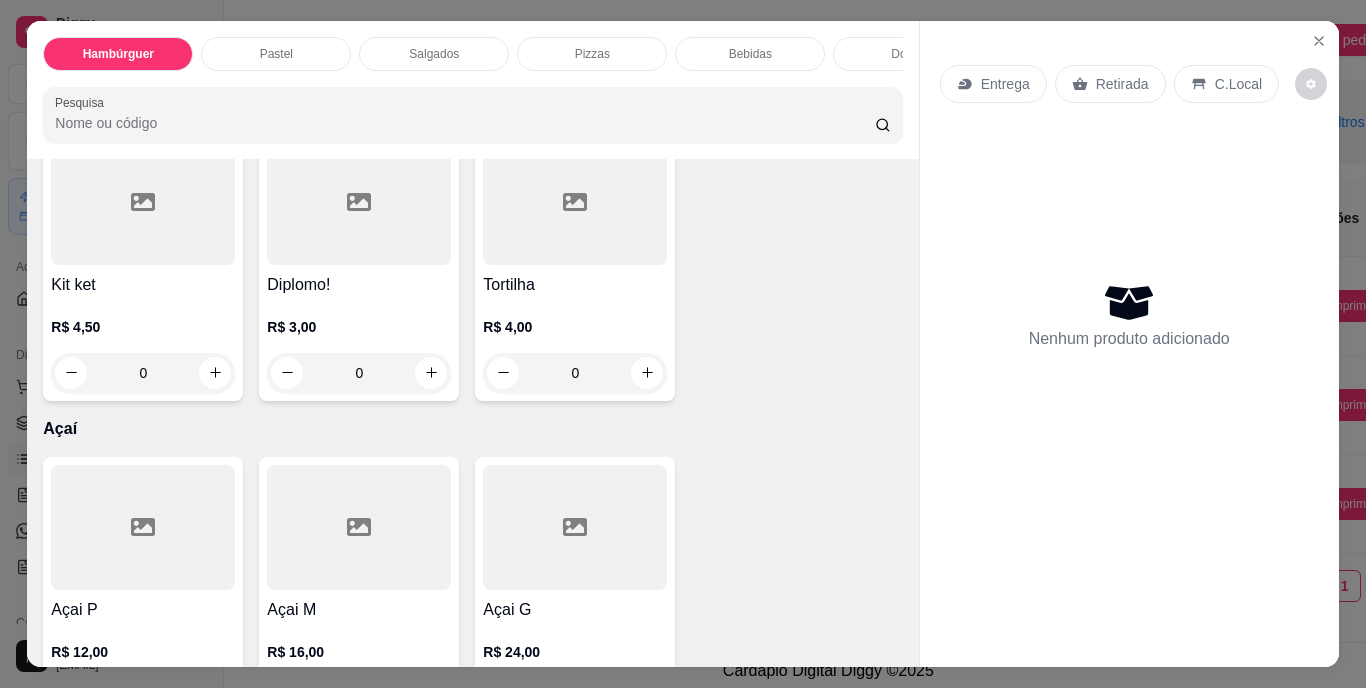 click 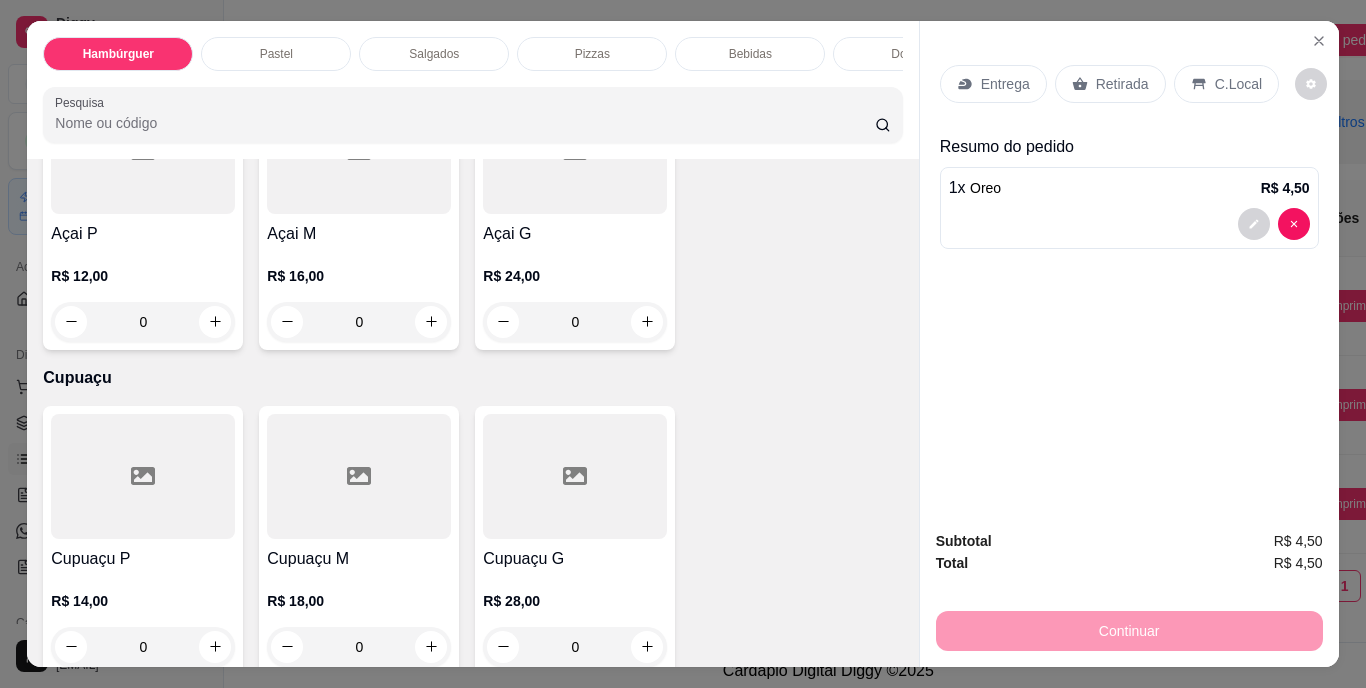 scroll, scrollTop: 5200, scrollLeft: 0, axis: vertical 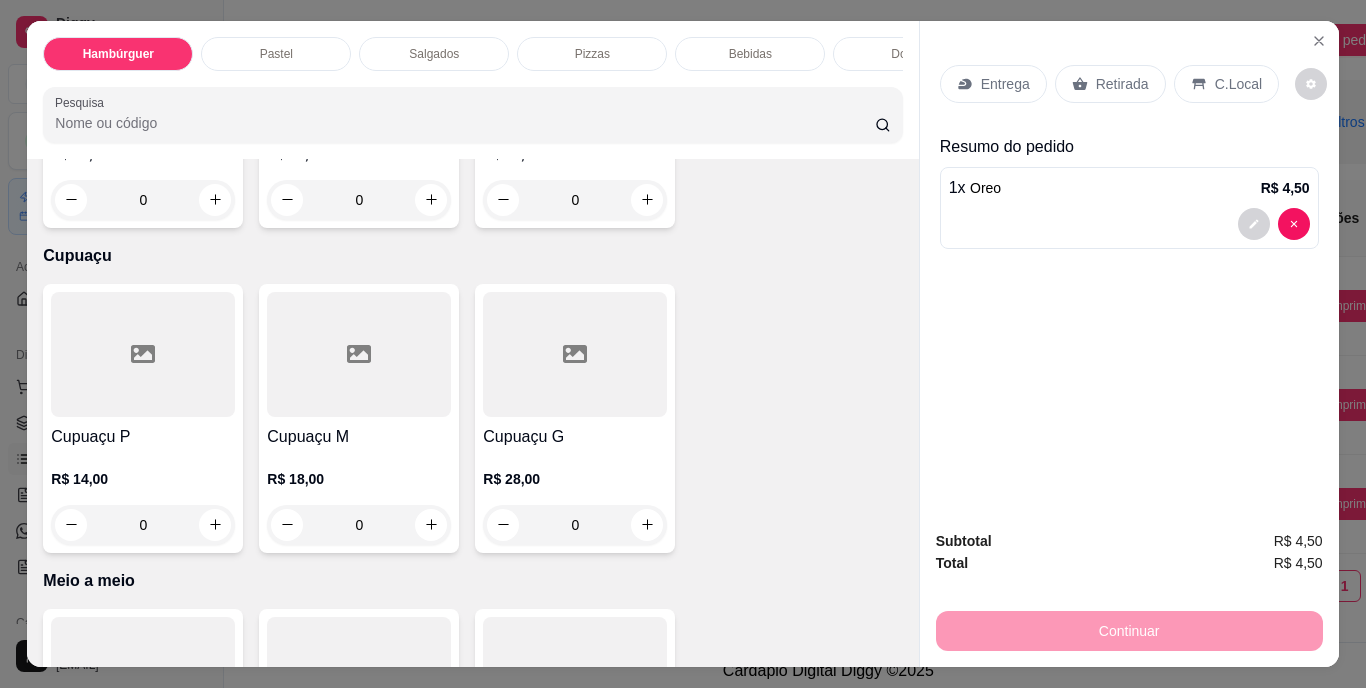 click 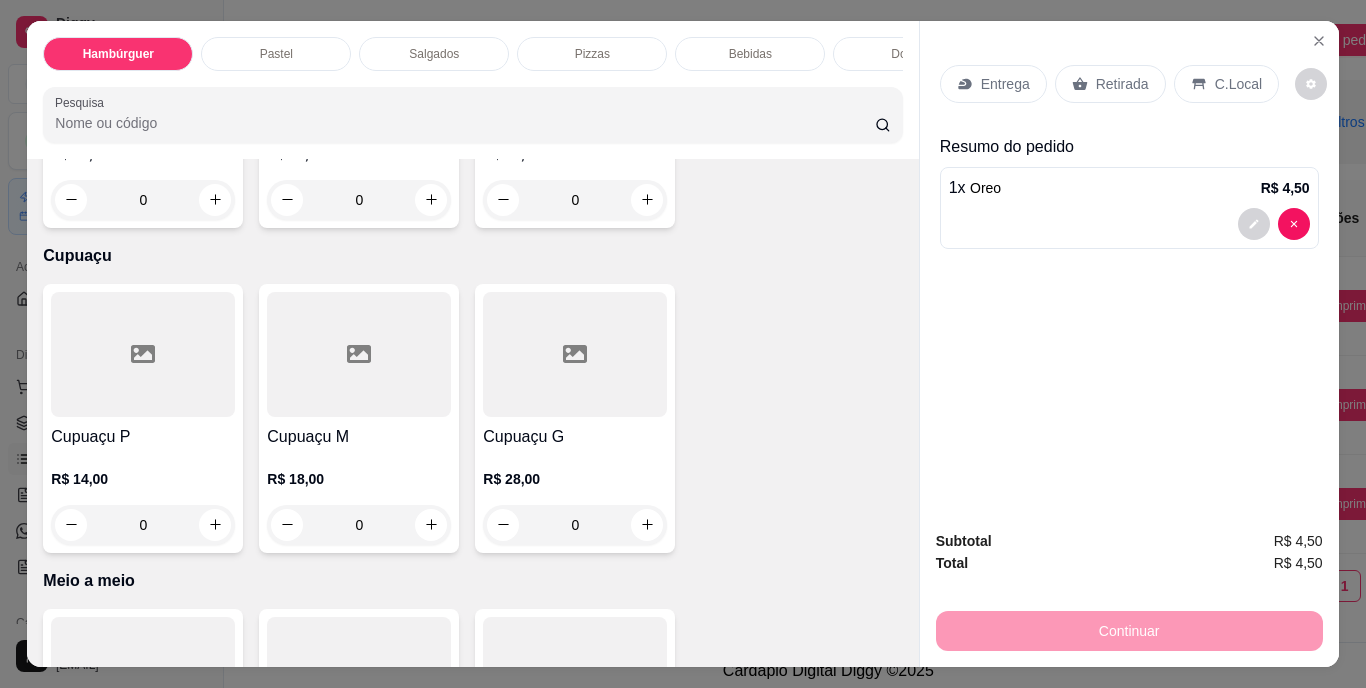 type on "1" 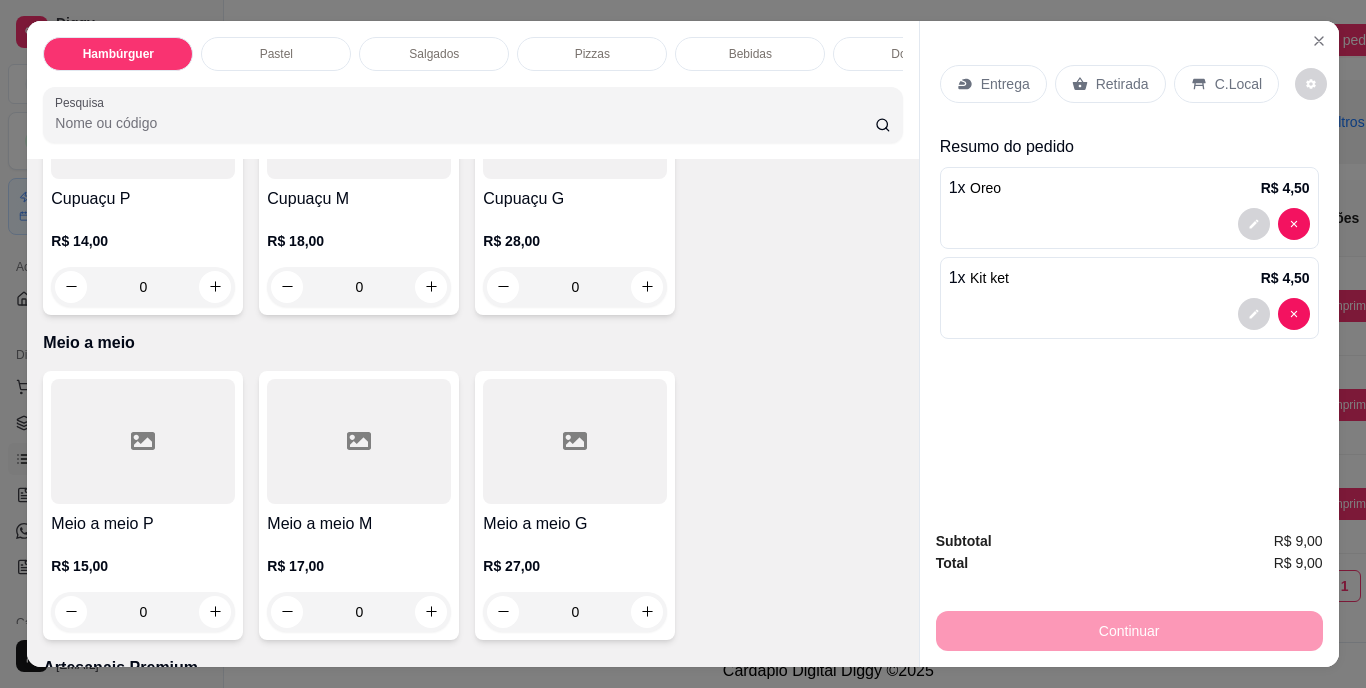 scroll, scrollTop: 5500, scrollLeft: 0, axis: vertical 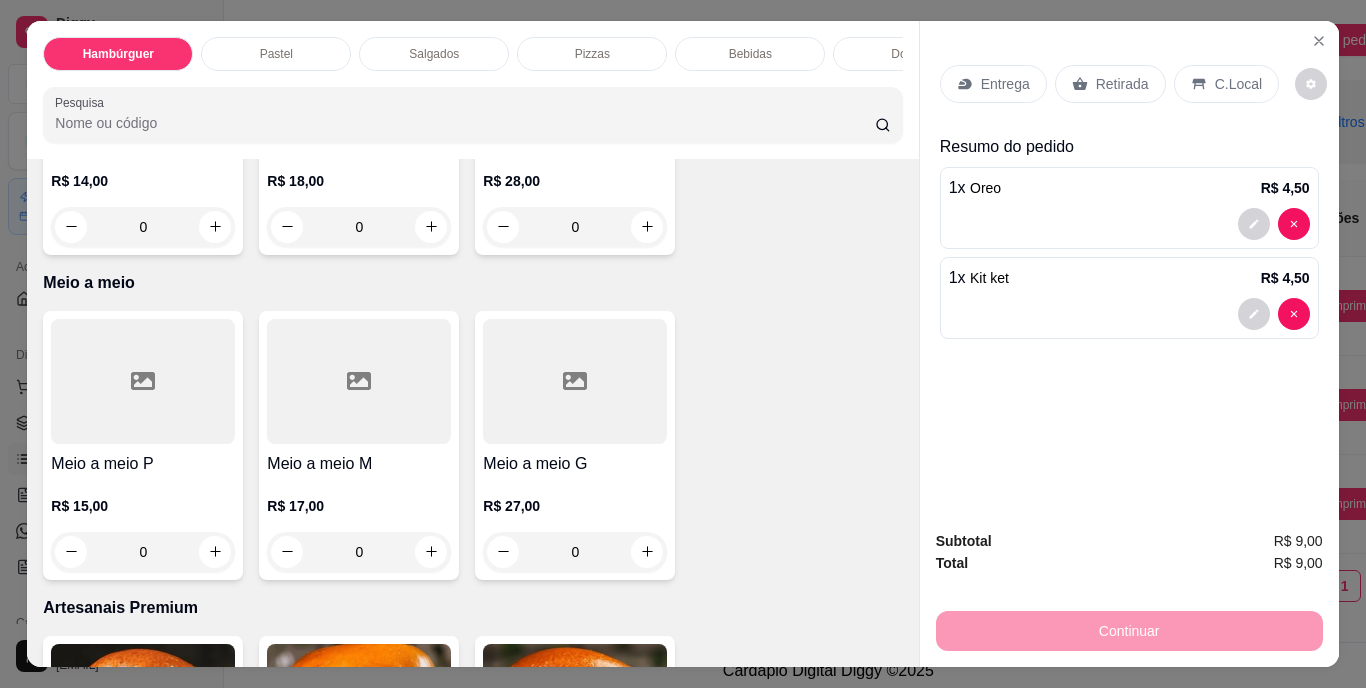 click 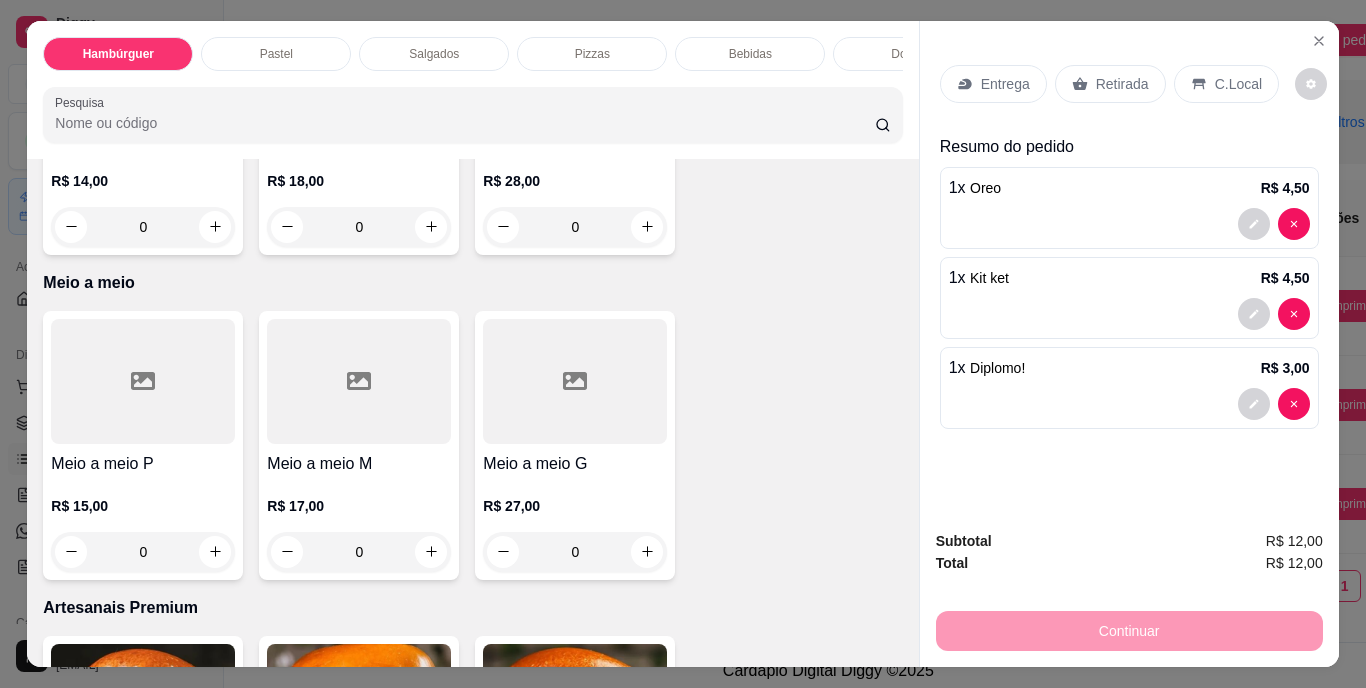 click 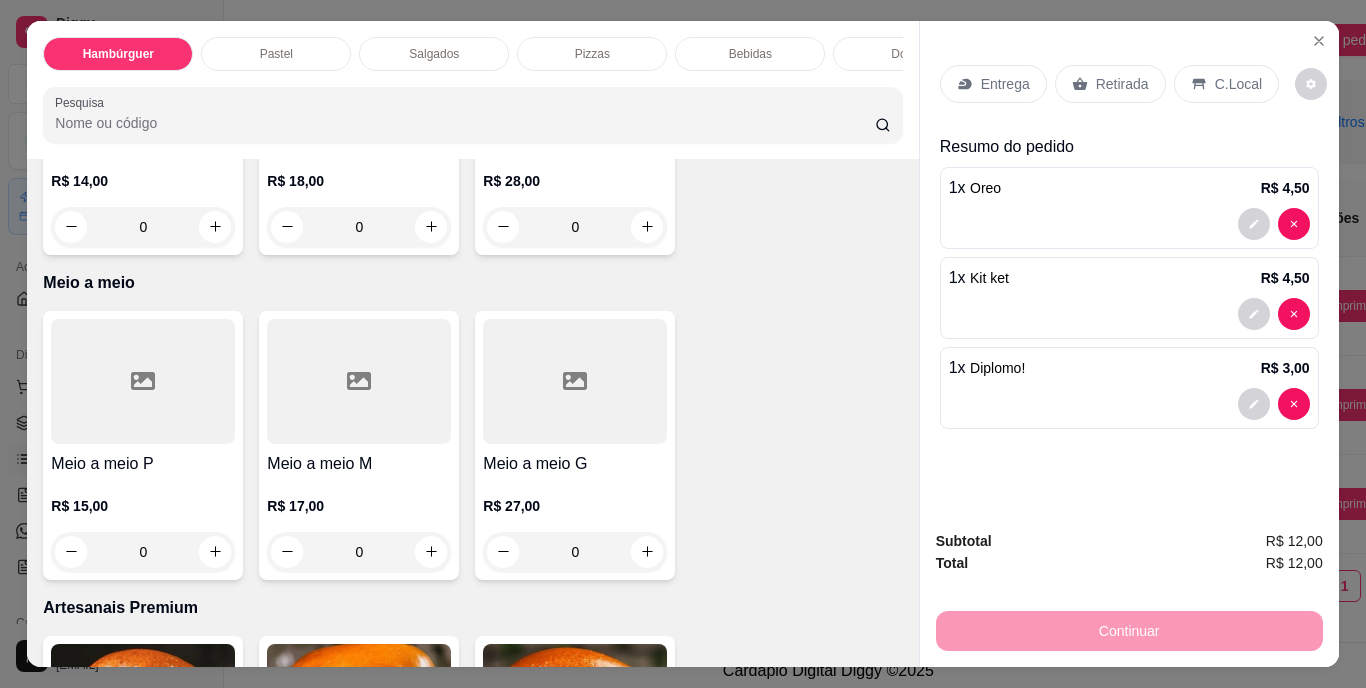 type on "2" 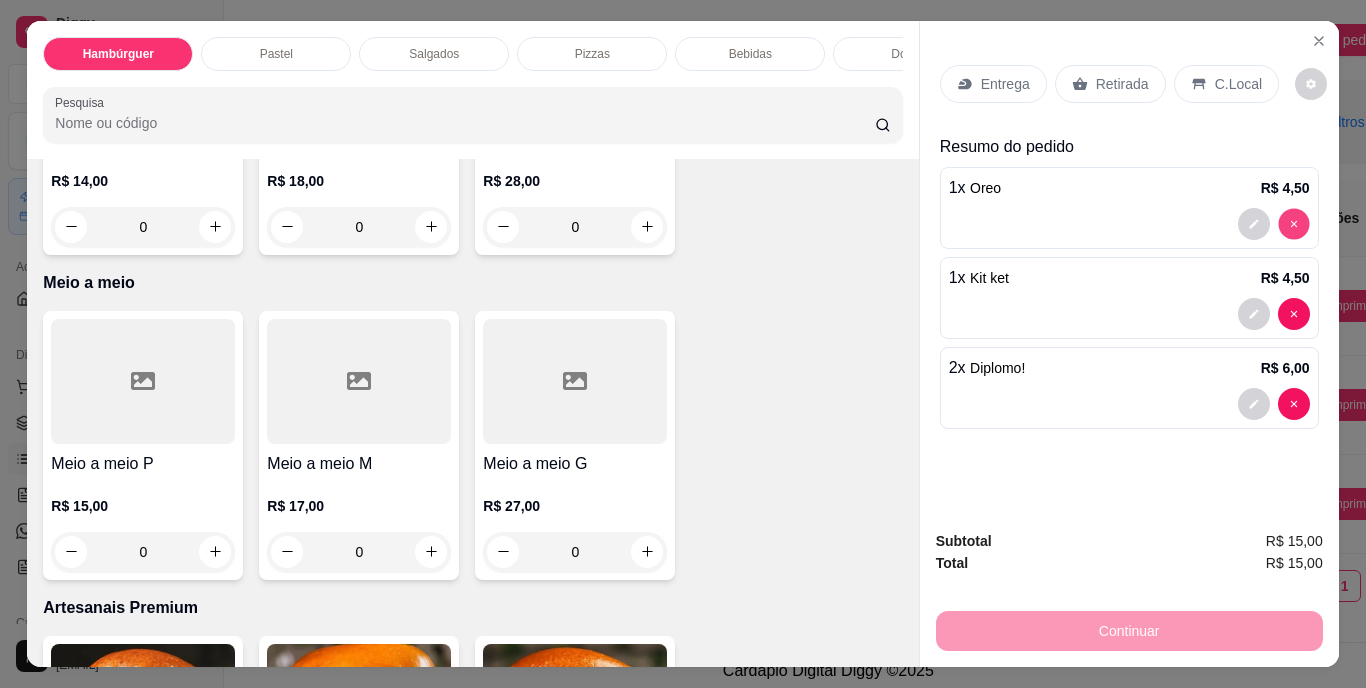 type on "0" 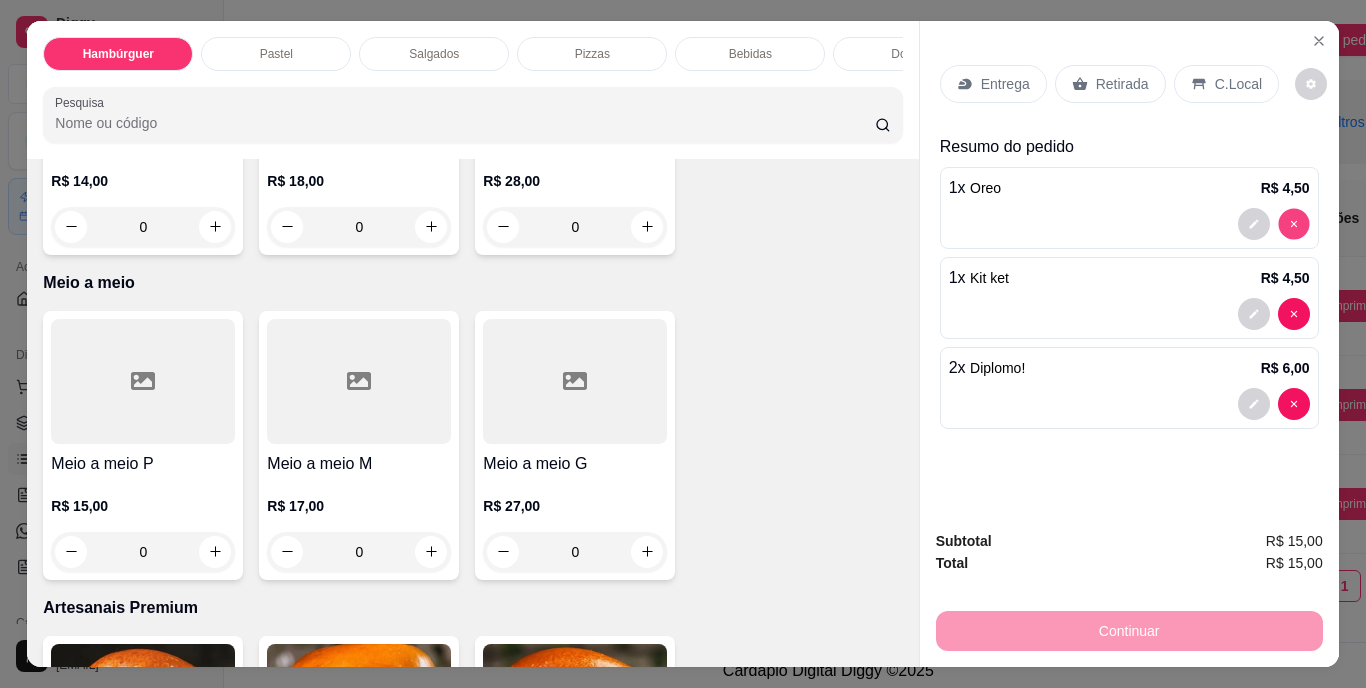scroll, scrollTop: 5498, scrollLeft: 0, axis: vertical 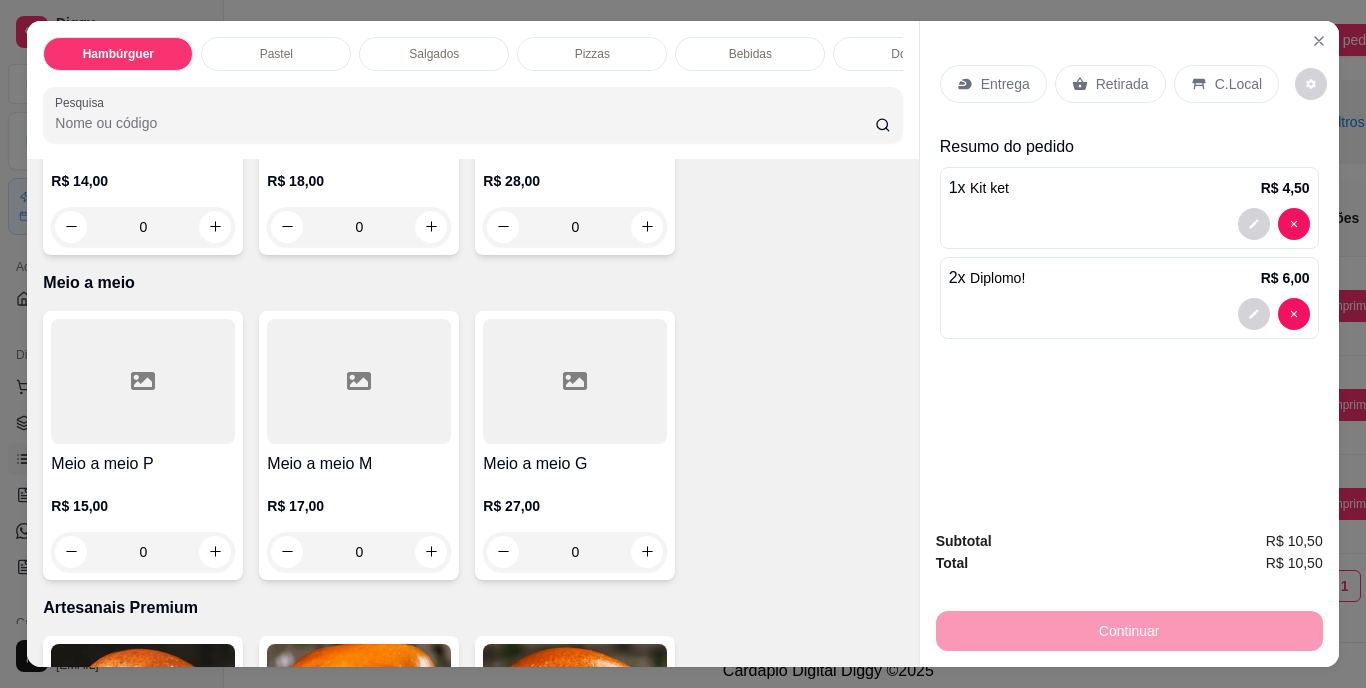 click on "C.Local" at bounding box center [1238, 84] 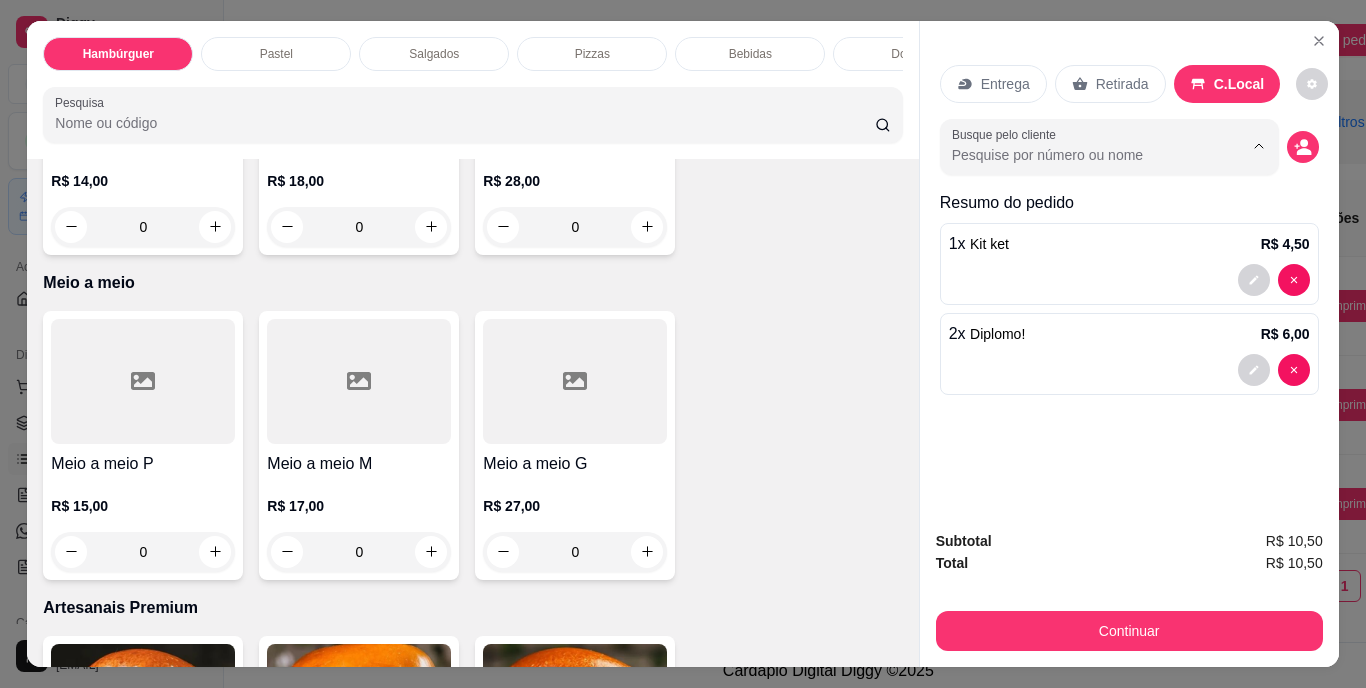 click on "Busque pelo cliente" at bounding box center (1081, 155) 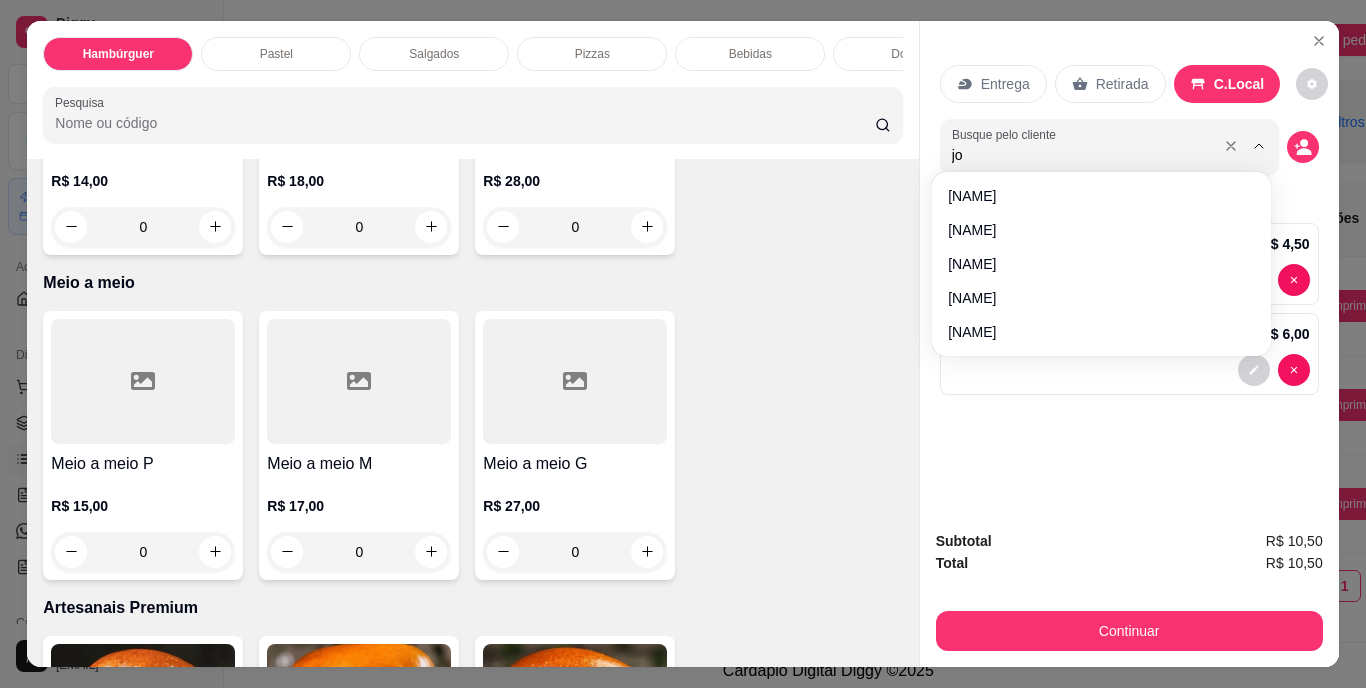 type on "joa" 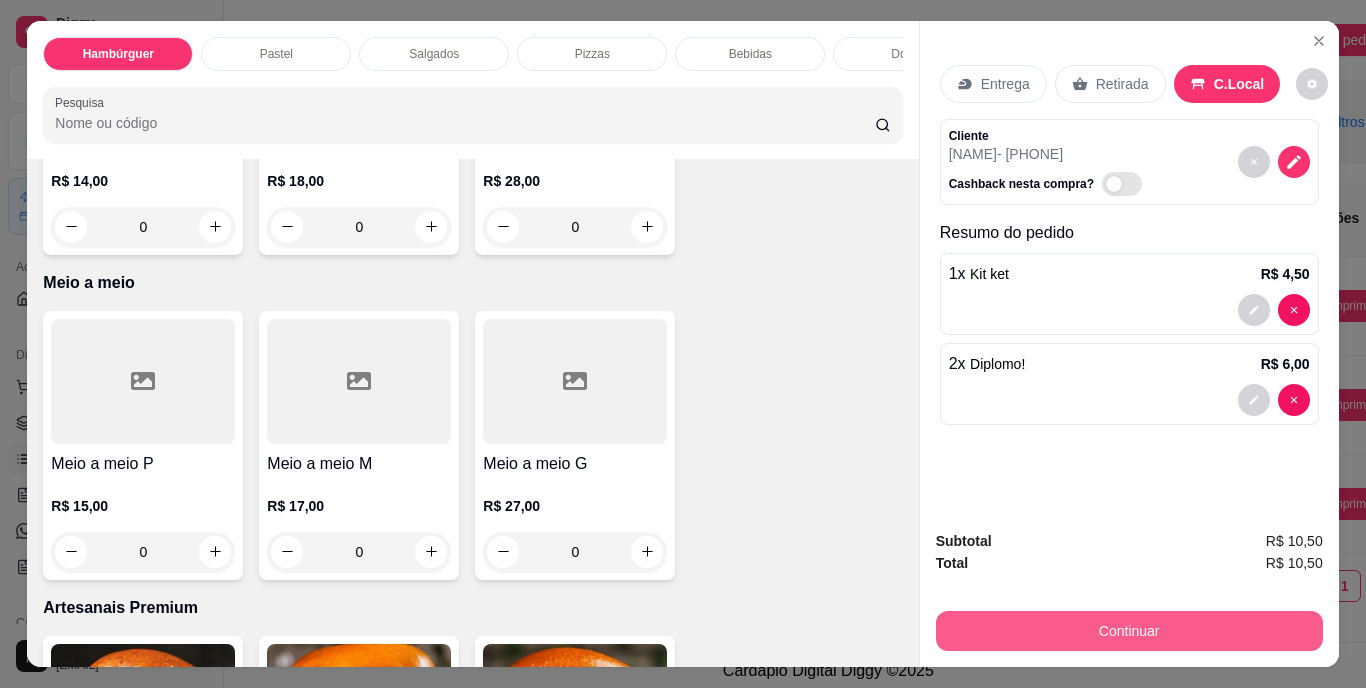 click on "Continuar" at bounding box center (1129, 631) 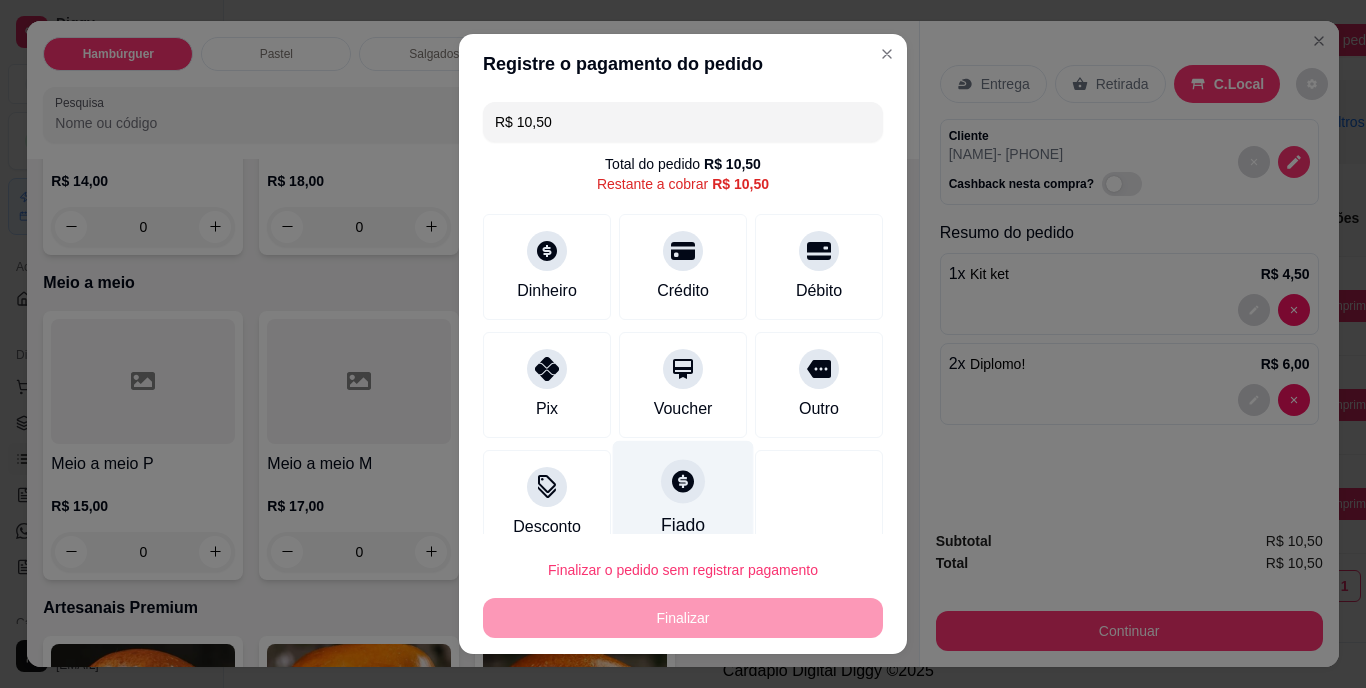 click at bounding box center [683, 482] 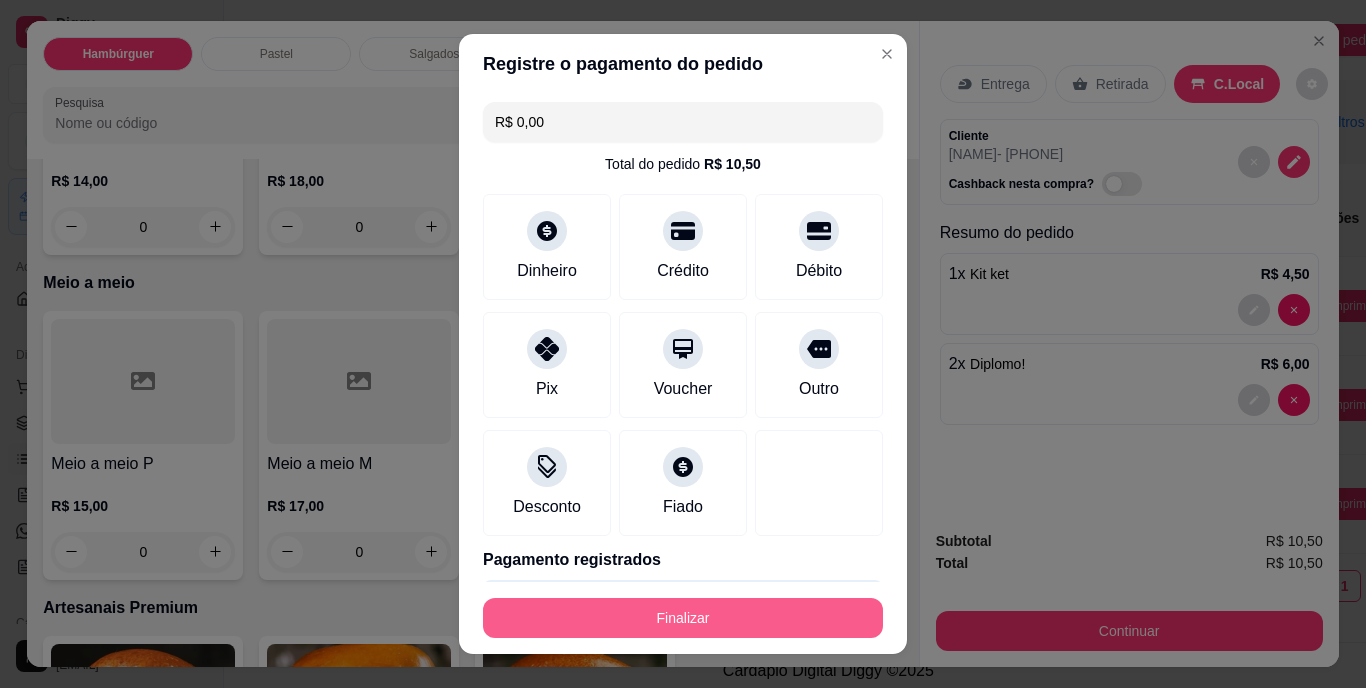 click on "Finalizar" at bounding box center (683, 618) 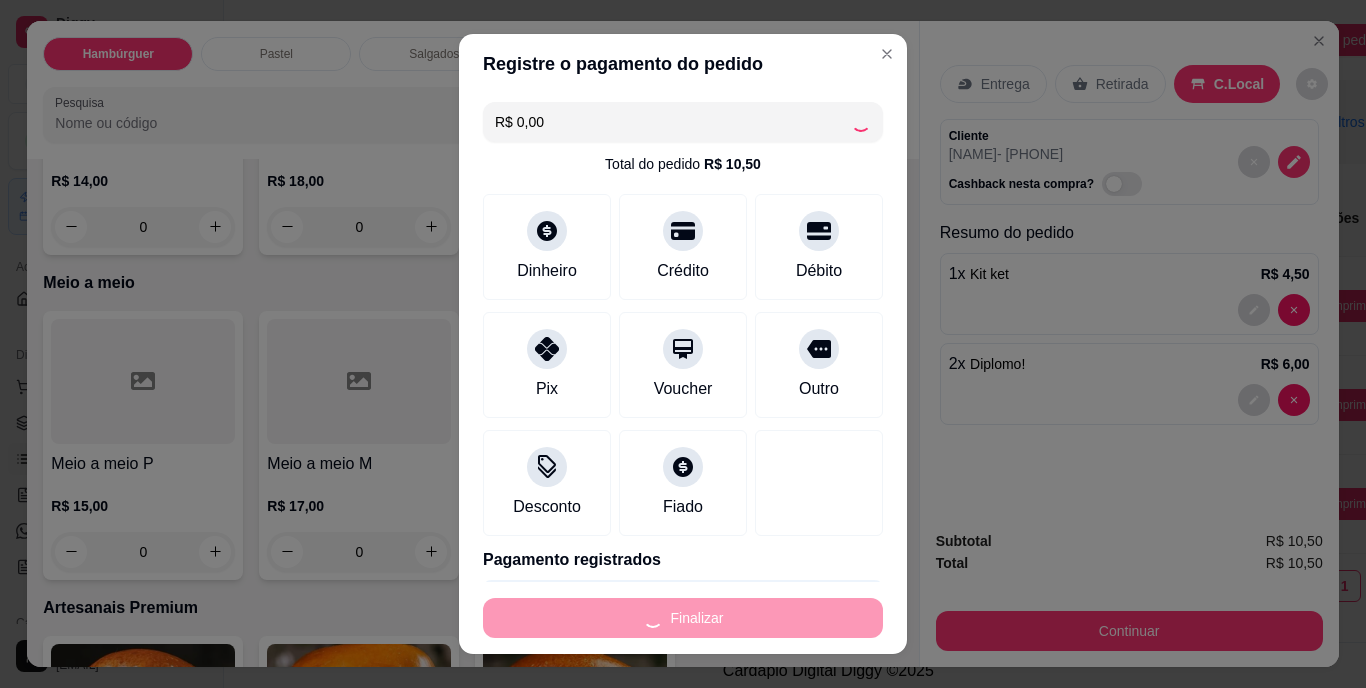 type on "0" 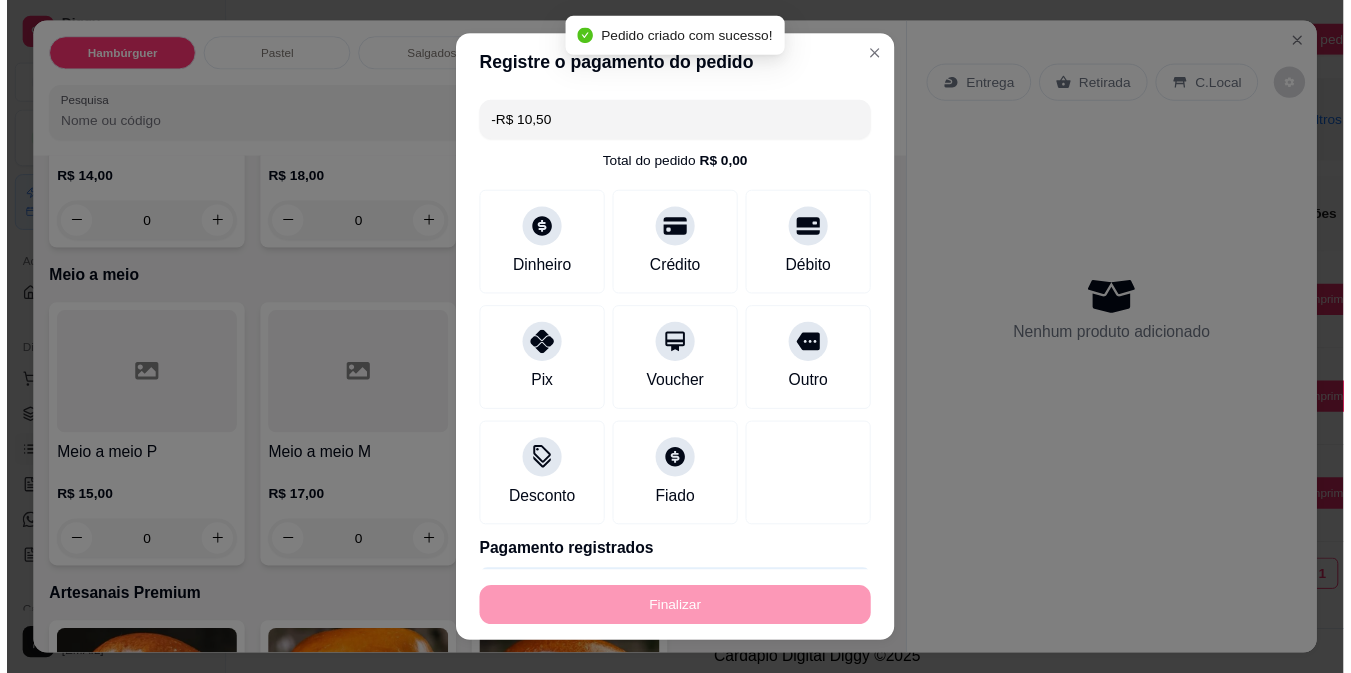 scroll, scrollTop: 5496, scrollLeft: 0, axis: vertical 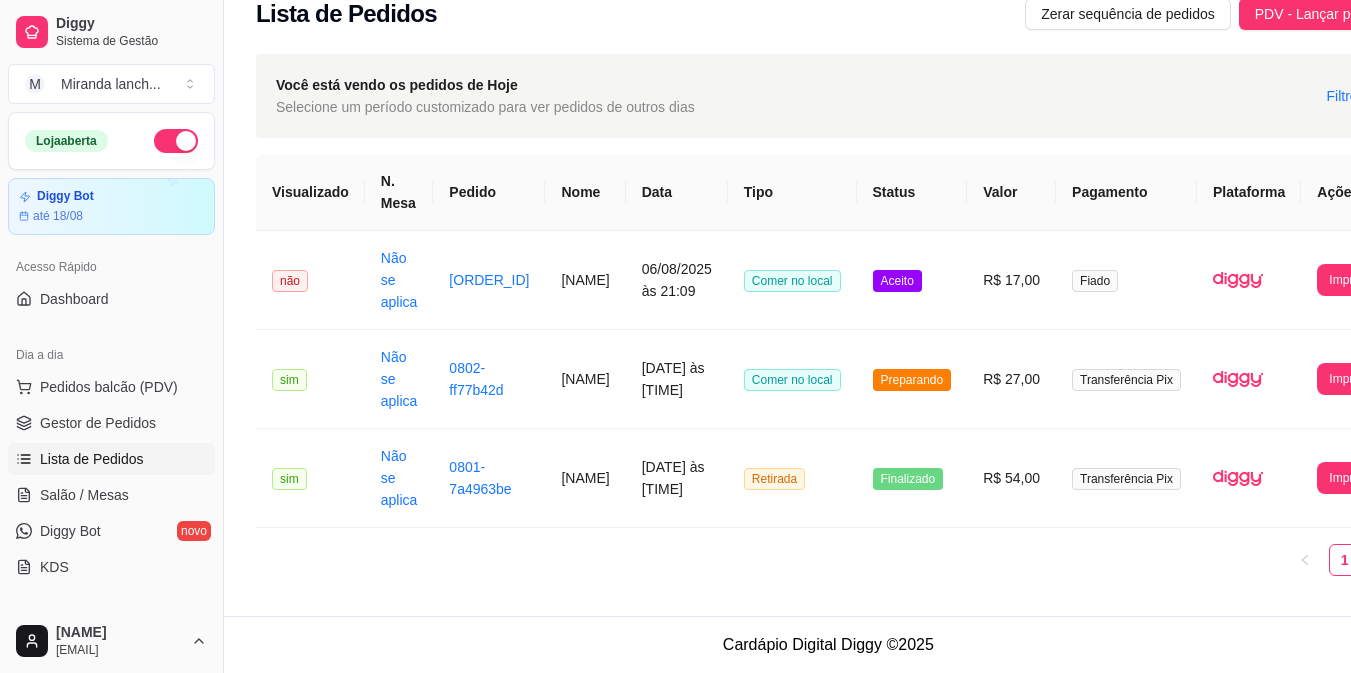 click on "**********" at bounding box center (828, 329) 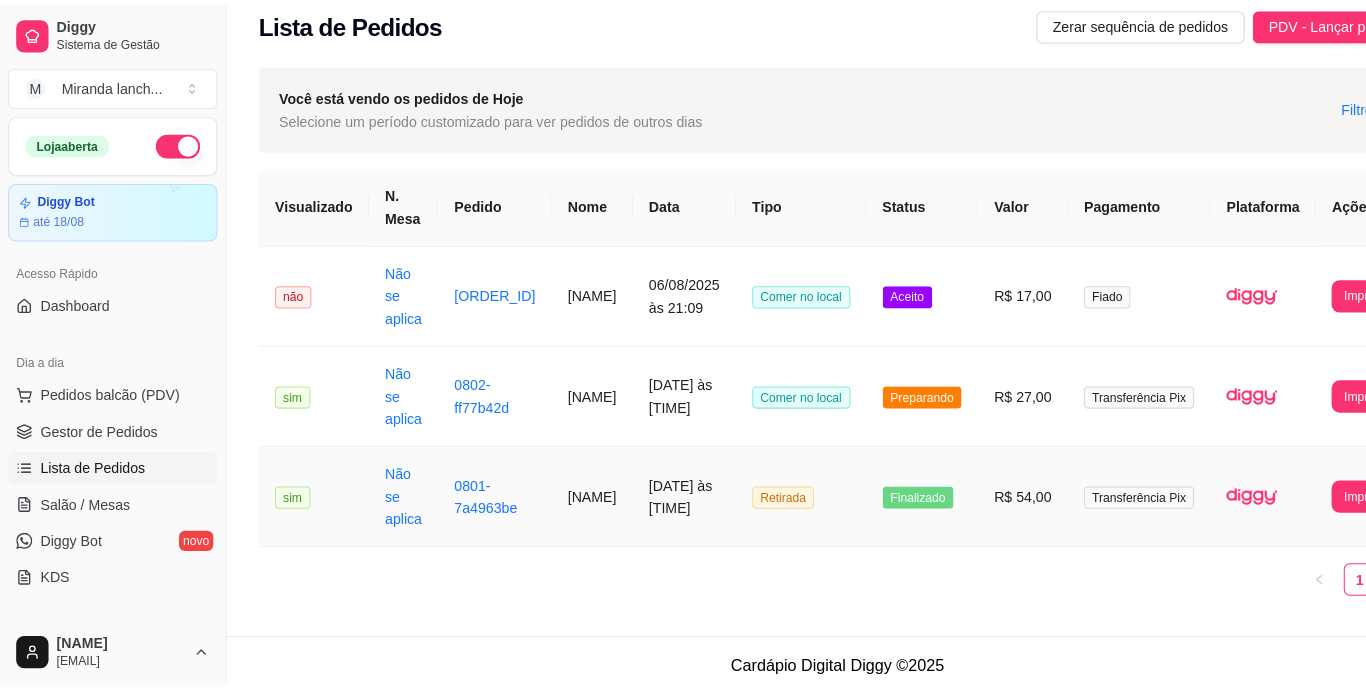 scroll, scrollTop: 0, scrollLeft: 0, axis: both 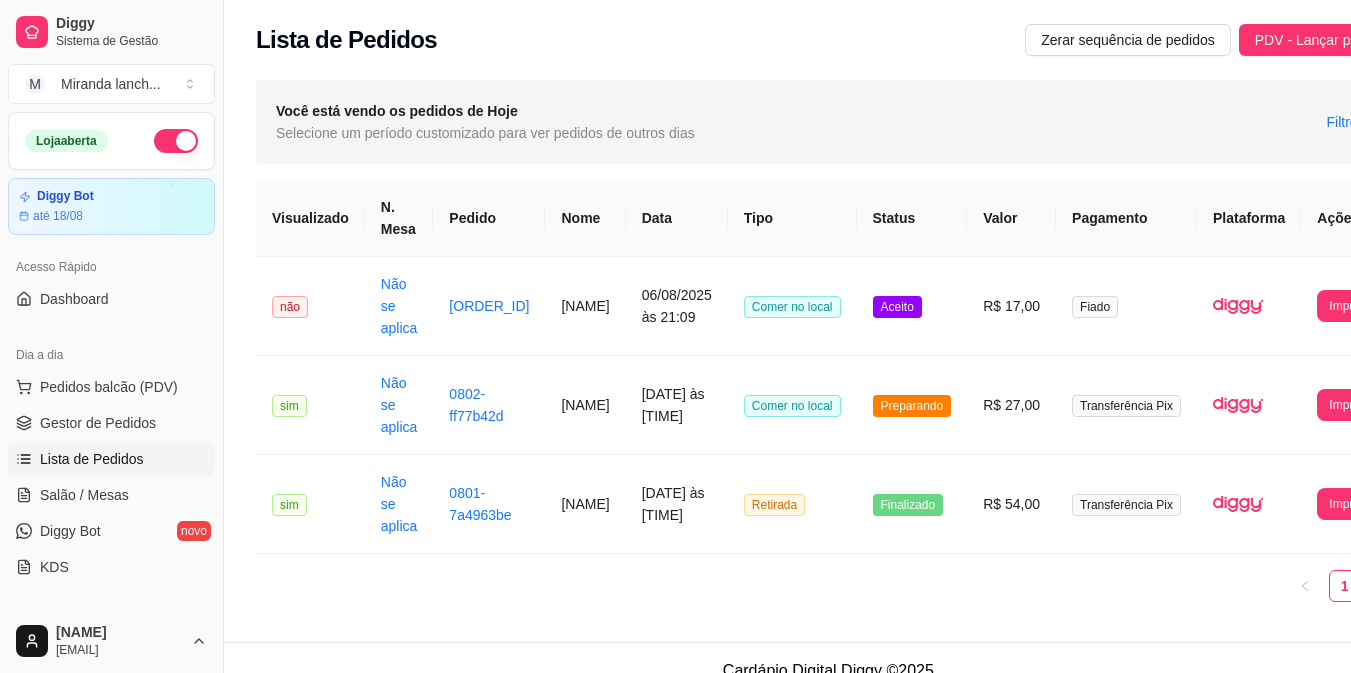 click on "Você está vendo os pedidos de   Hoje Selecione um período customizado para ver pedidos de outros dias Filtros" at bounding box center [828, 122] 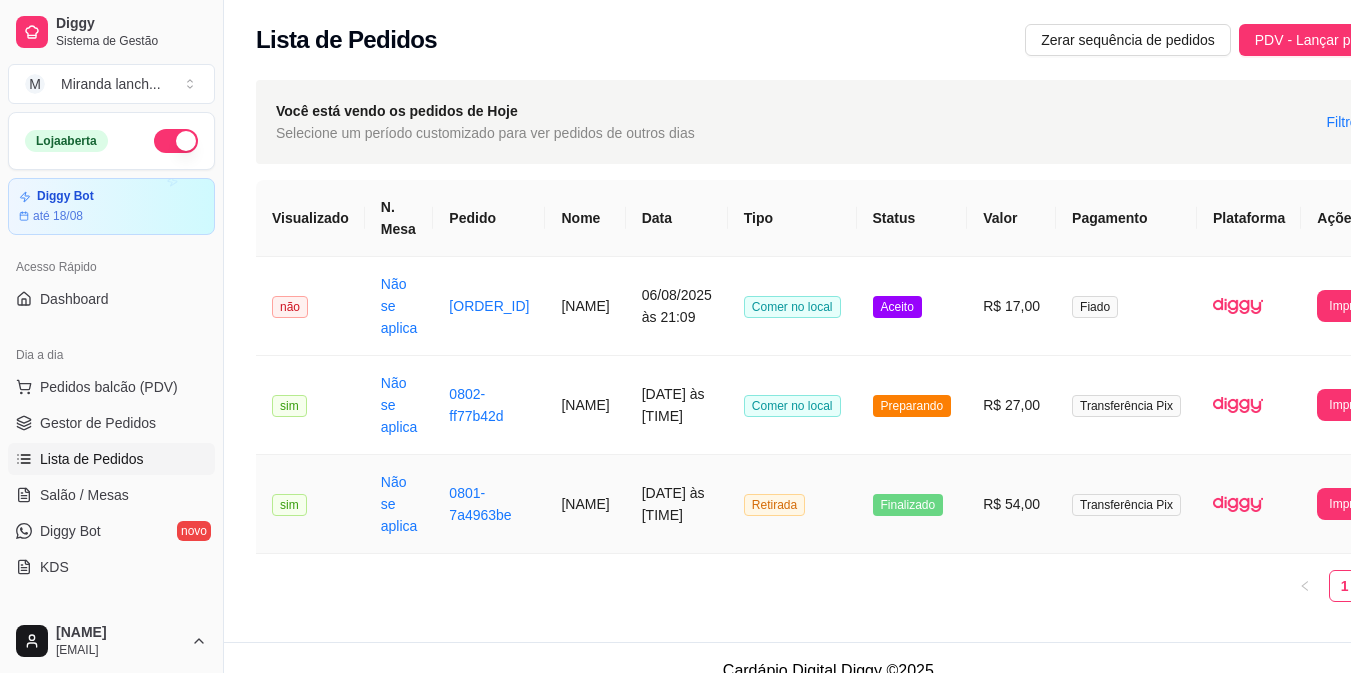 click on "Retirada" at bounding box center (792, 504) 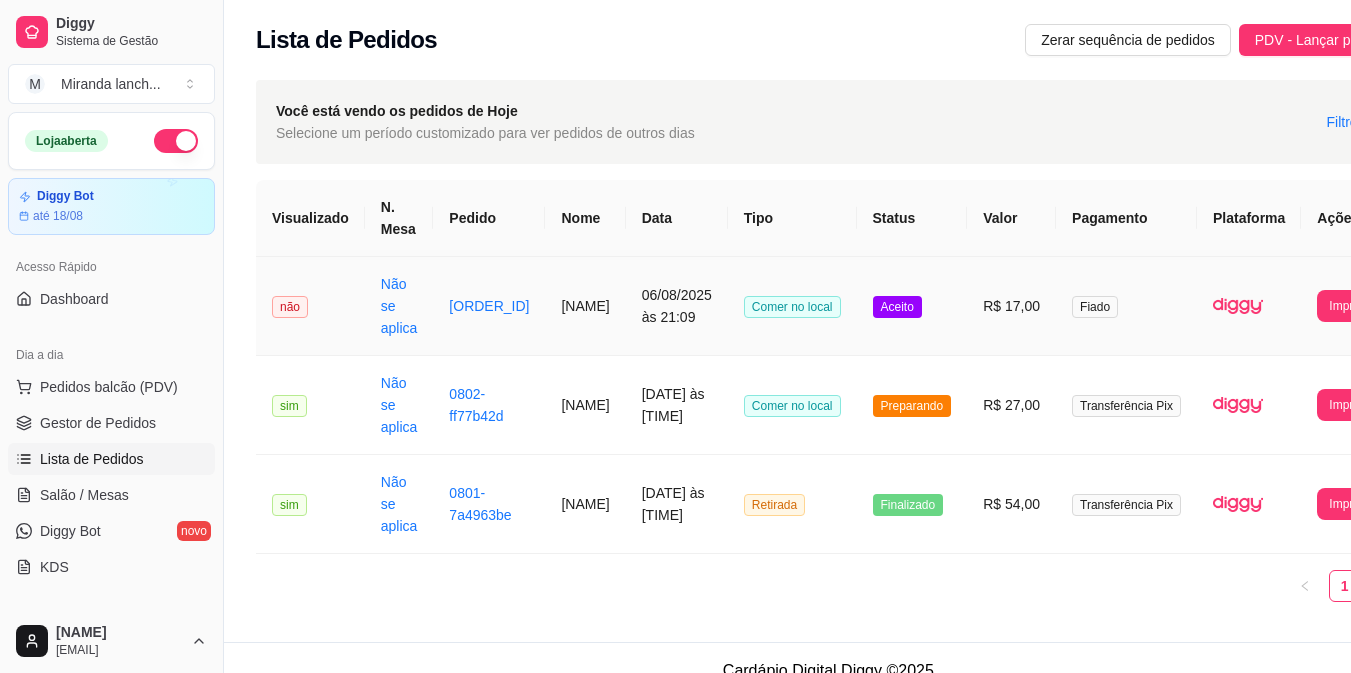 click on "Aceito" at bounding box center (897, 307) 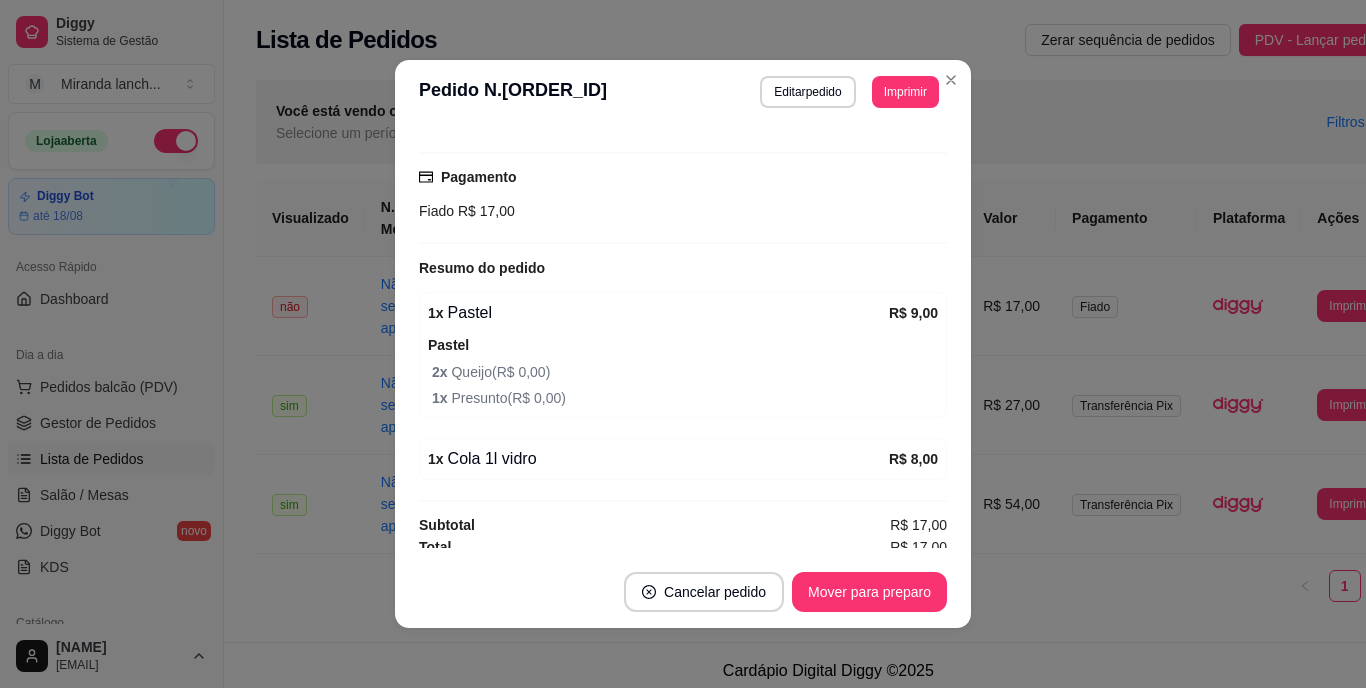 scroll, scrollTop: 291, scrollLeft: 0, axis: vertical 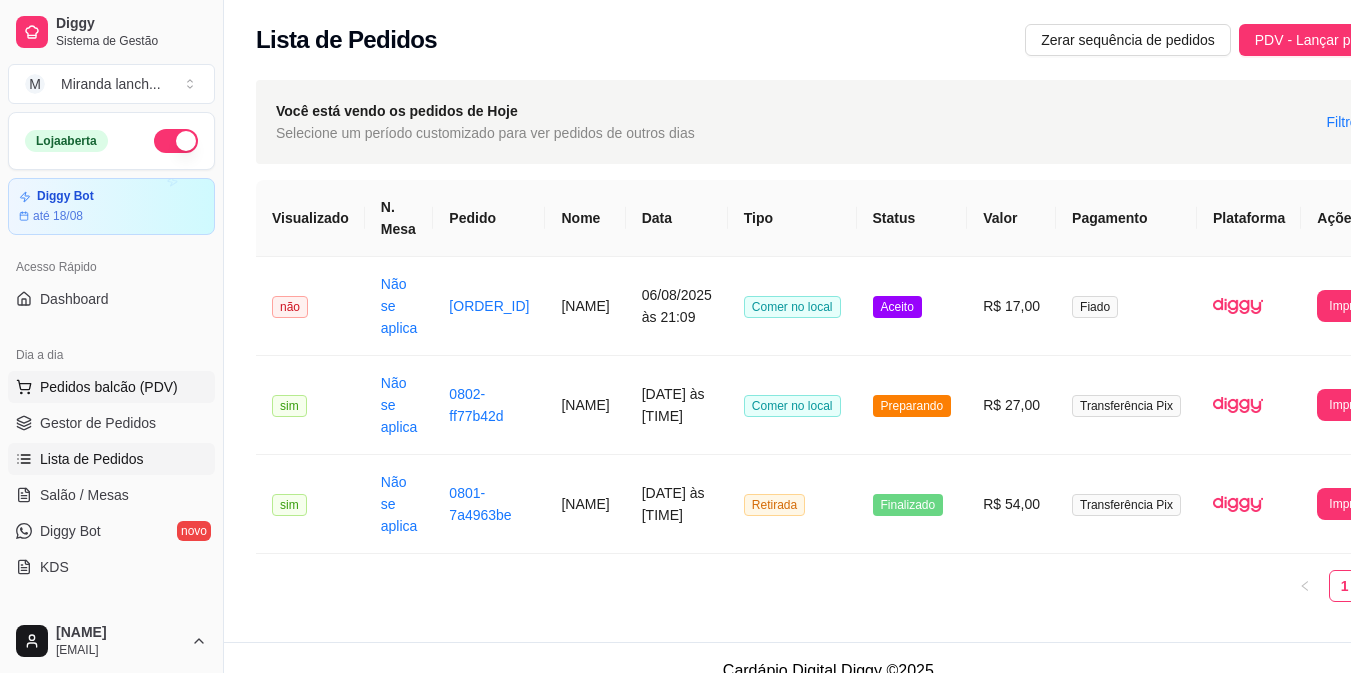 click on "Pedidos balcão (PDV)" at bounding box center [109, 387] 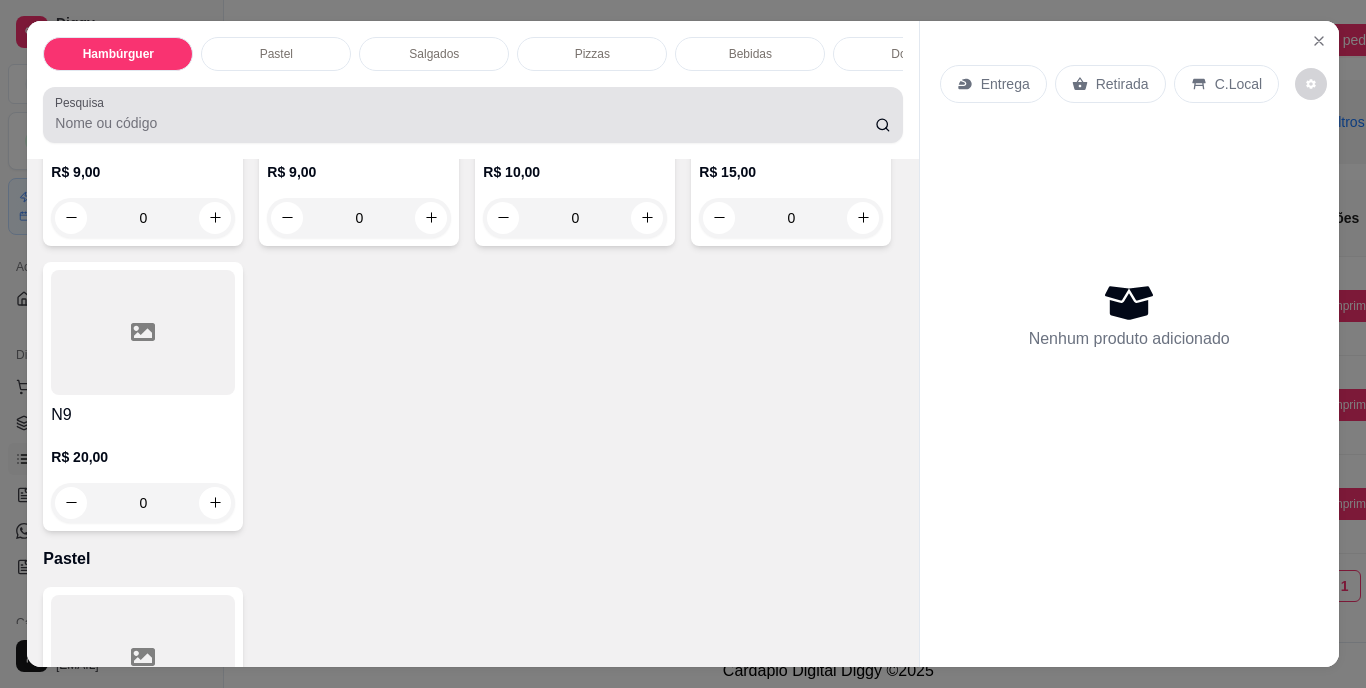 scroll, scrollTop: 600, scrollLeft: 0, axis: vertical 